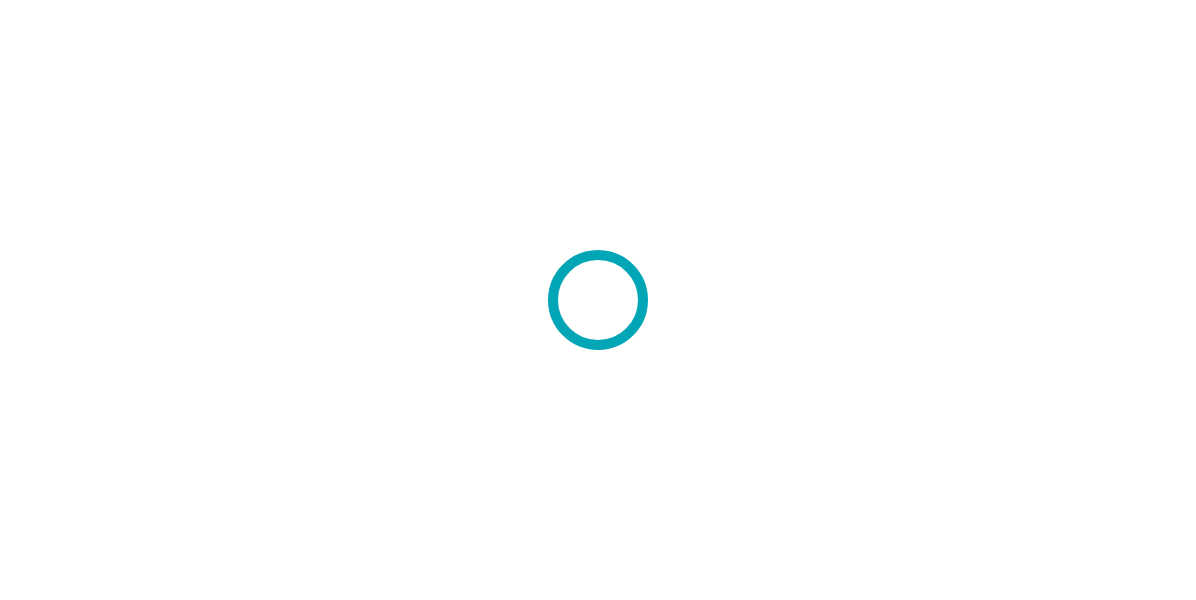 scroll, scrollTop: 0, scrollLeft: 0, axis: both 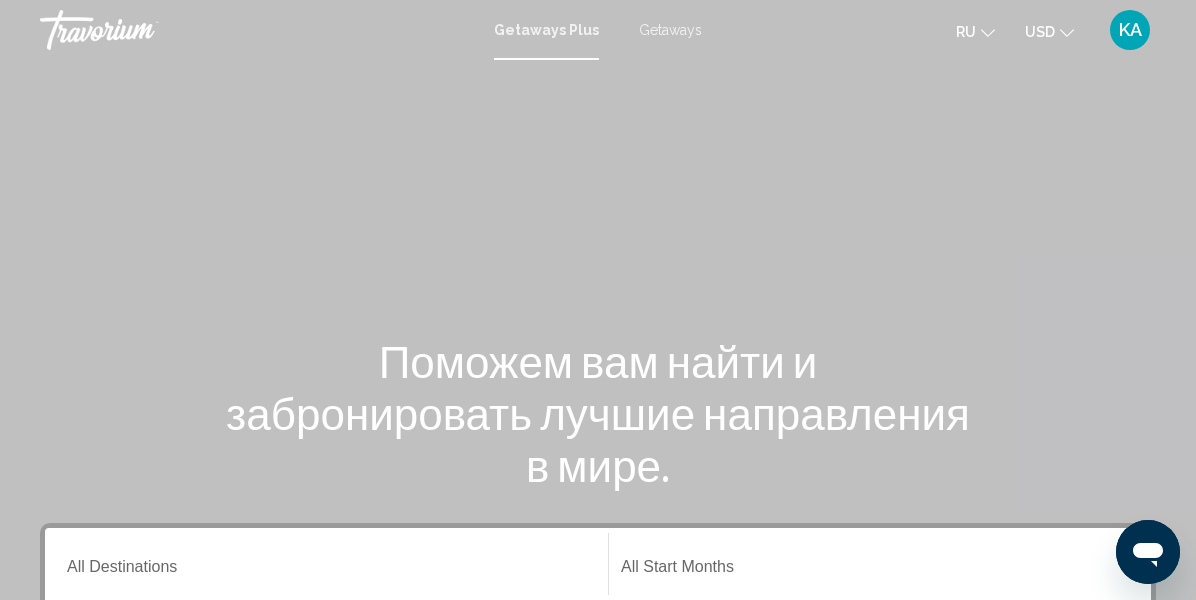 click on "Поможем вам найти и забронировать лучшие направления в мире." at bounding box center (598, 413) 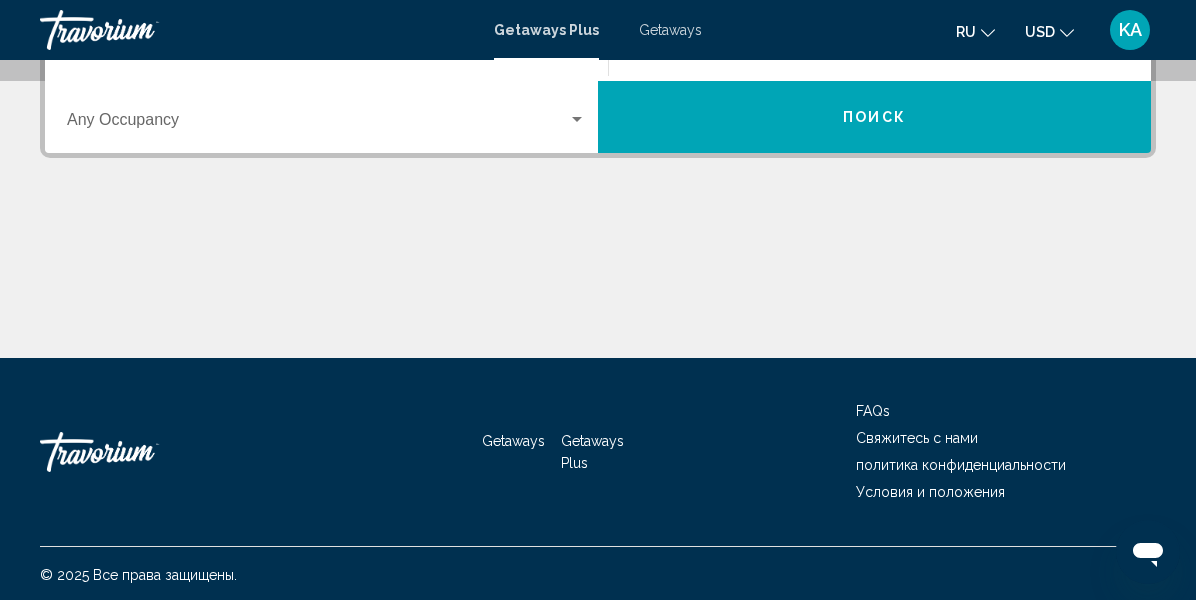 scroll, scrollTop: 520, scrollLeft: 0, axis: vertical 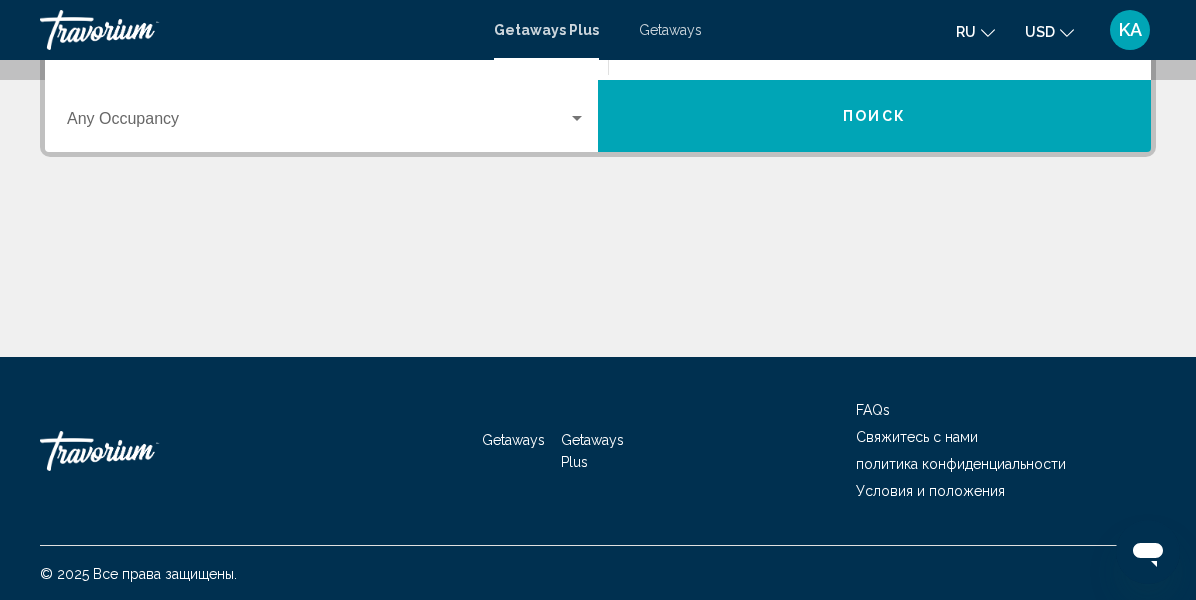 click on "Destination All Destinations Start Month All Start Months Occupancy Any Occupancy Поиск" at bounding box center (598, 80) 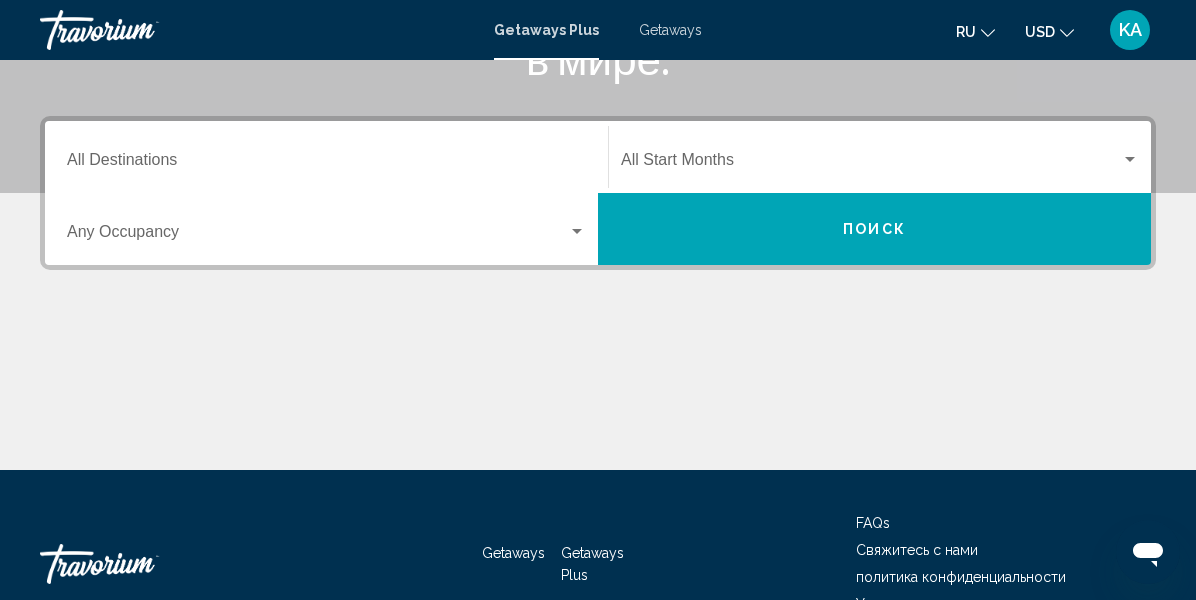 scroll, scrollTop: 360, scrollLeft: 0, axis: vertical 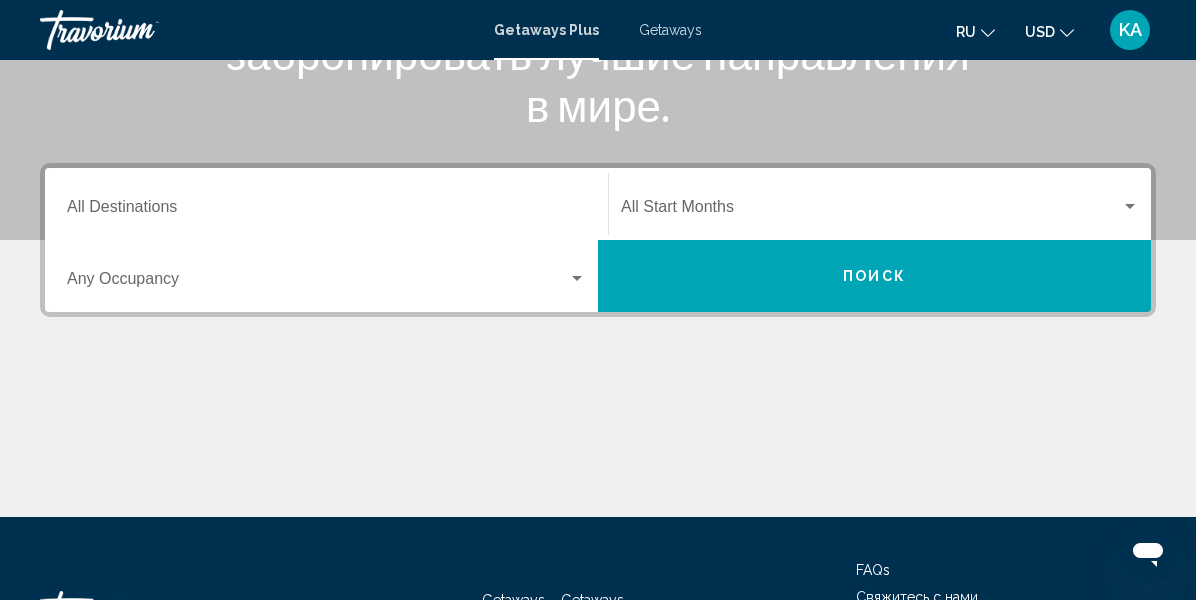 click 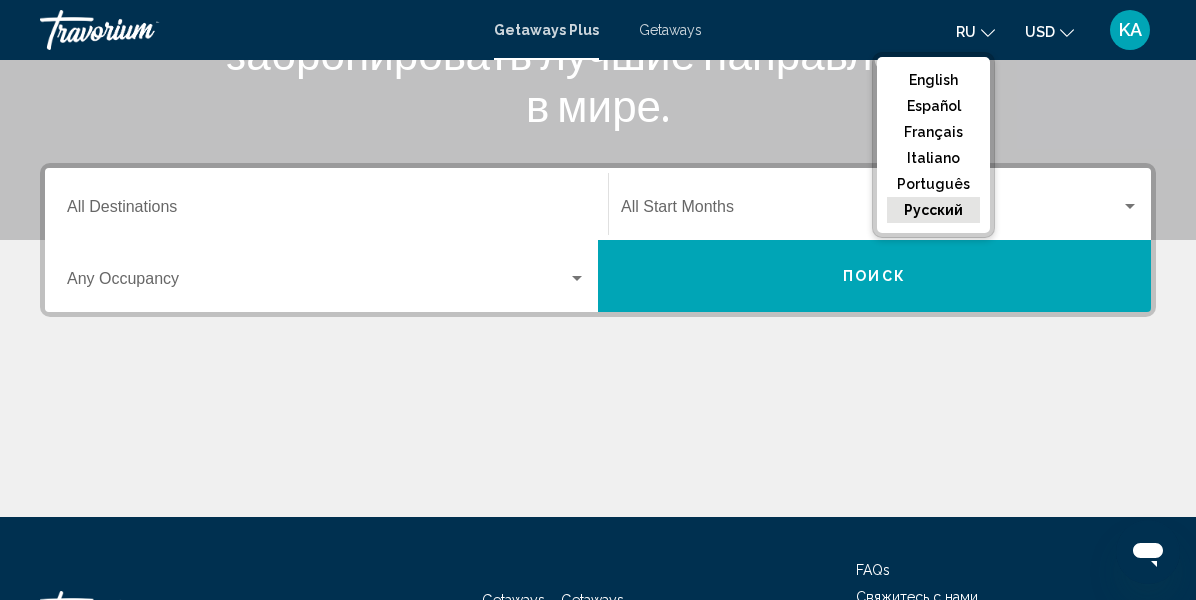 click on "русский" 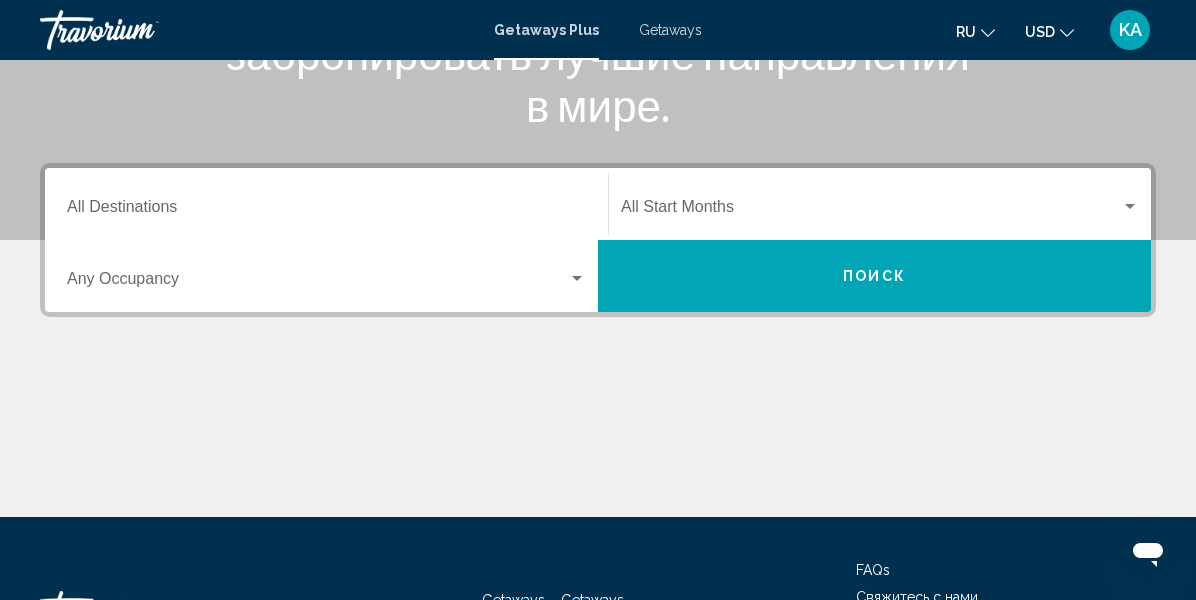 click on "Поиск" at bounding box center [874, 276] 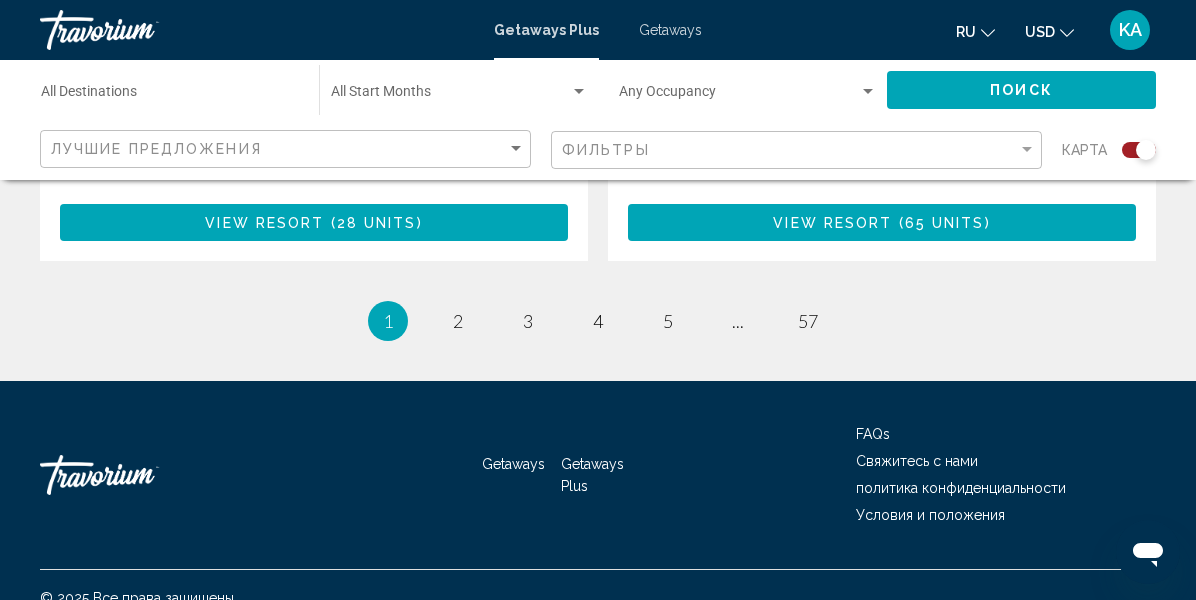 scroll, scrollTop: 4760, scrollLeft: 0, axis: vertical 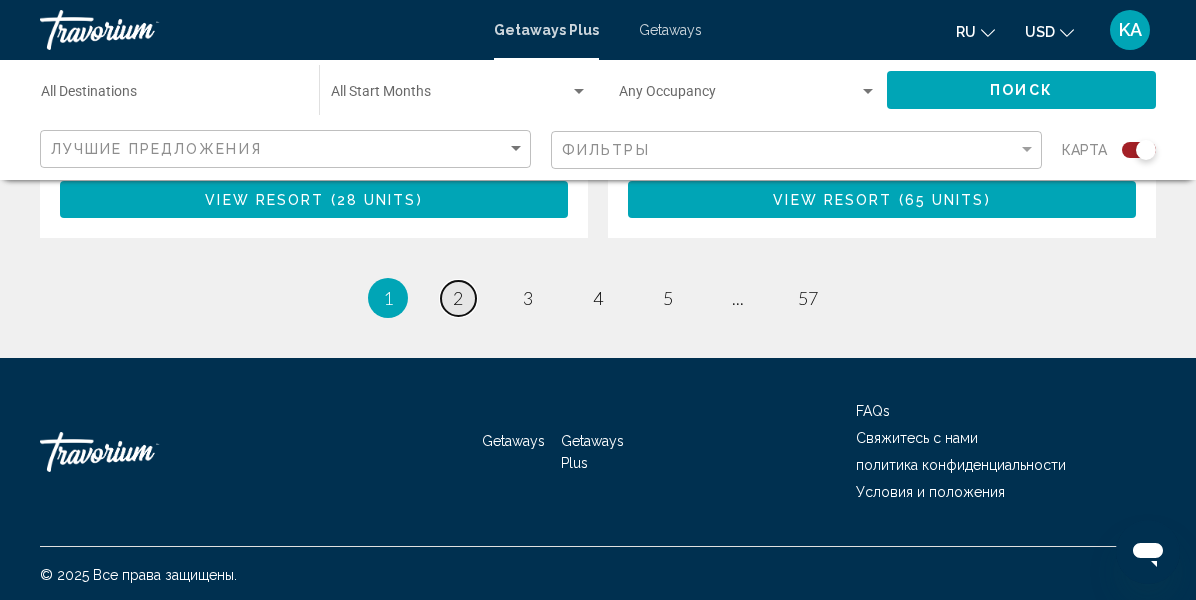 click on "2" at bounding box center (458, 298) 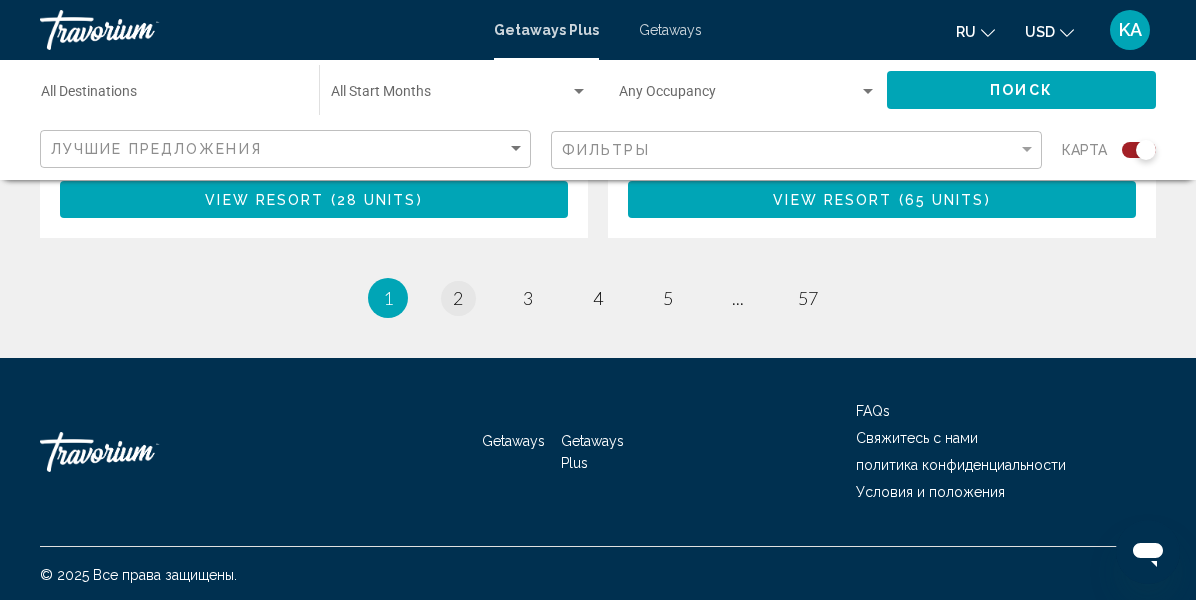 scroll, scrollTop: 0, scrollLeft: 0, axis: both 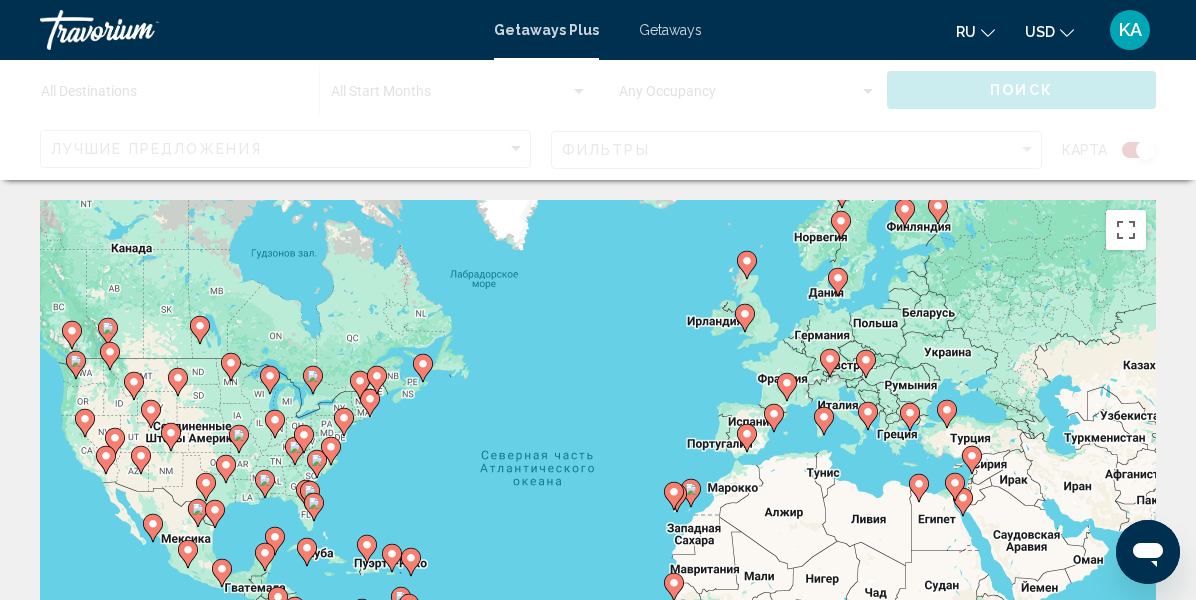 click on "← Переместить влево → Переместить вправо ↑ Переместить вверх ↓ Переместить вниз + Приблизить - Уменьшить Home Переместить влево на 75 % End Переместить вправо на 75 % Предыдущая страница Переместить вверх на 75 % Следующая страница Переместить вниз на 75 % Чтобы активировать перетаскивание с помощью клавиатуры, нажмите Alt + Ввод. После этого перемещайте маркер, используя клавиши со стрелками. Чтобы завершить перетаскивание, нажмите клавишу Ввод. Чтобы отменить действие, нажмите клавишу Esc. Быстрые клавиши Картографические данные 1000 км  Условия" at bounding box center [598, 560] 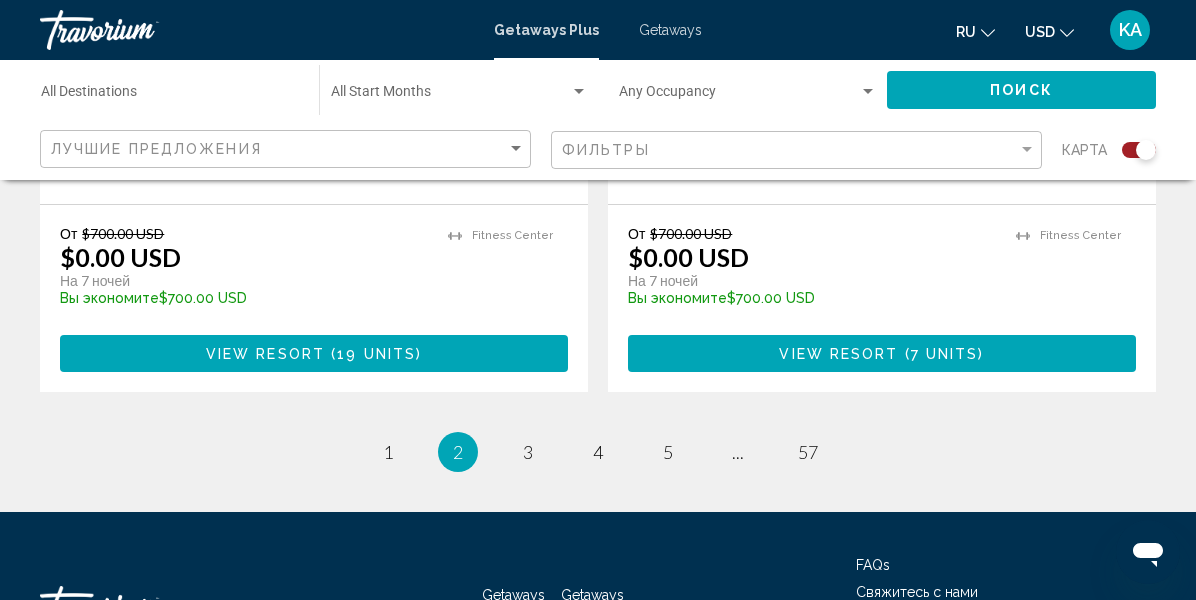 scroll, scrollTop: 4585, scrollLeft: 0, axis: vertical 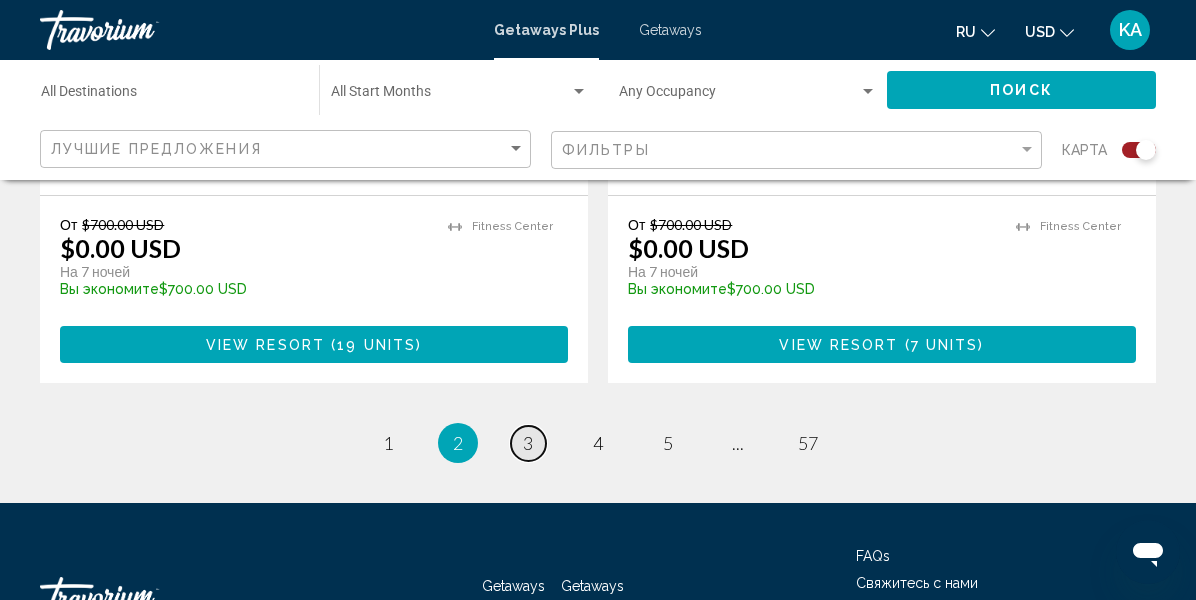 click on "3" at bounding box center [528, 443] 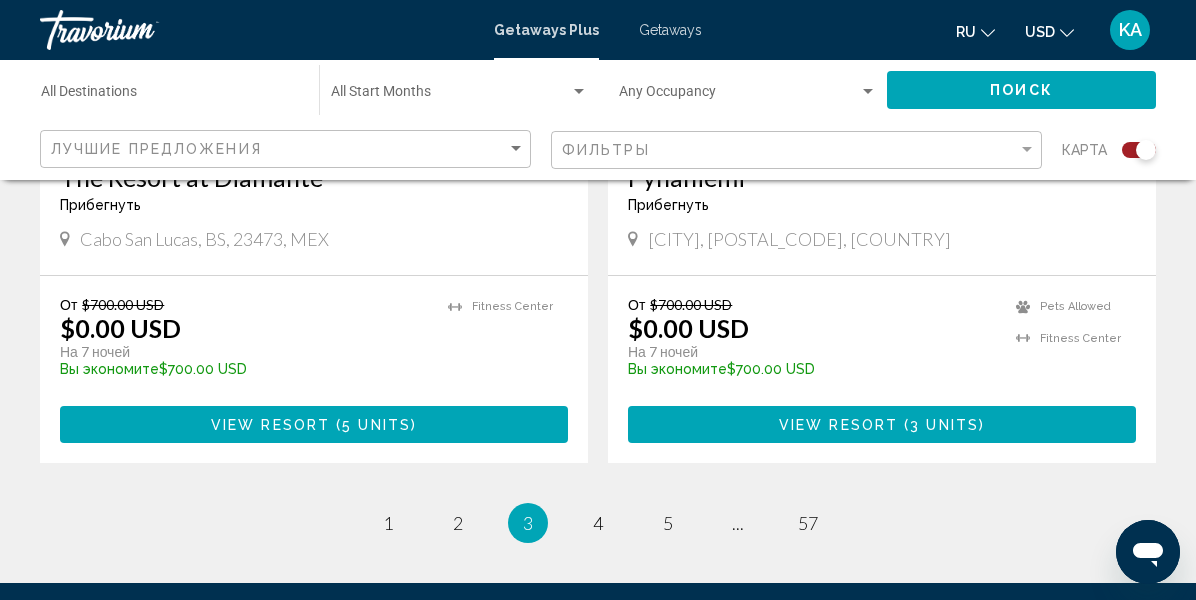 scroll, scrollTop: 4545, scrollLeft: 0, axis: vertical 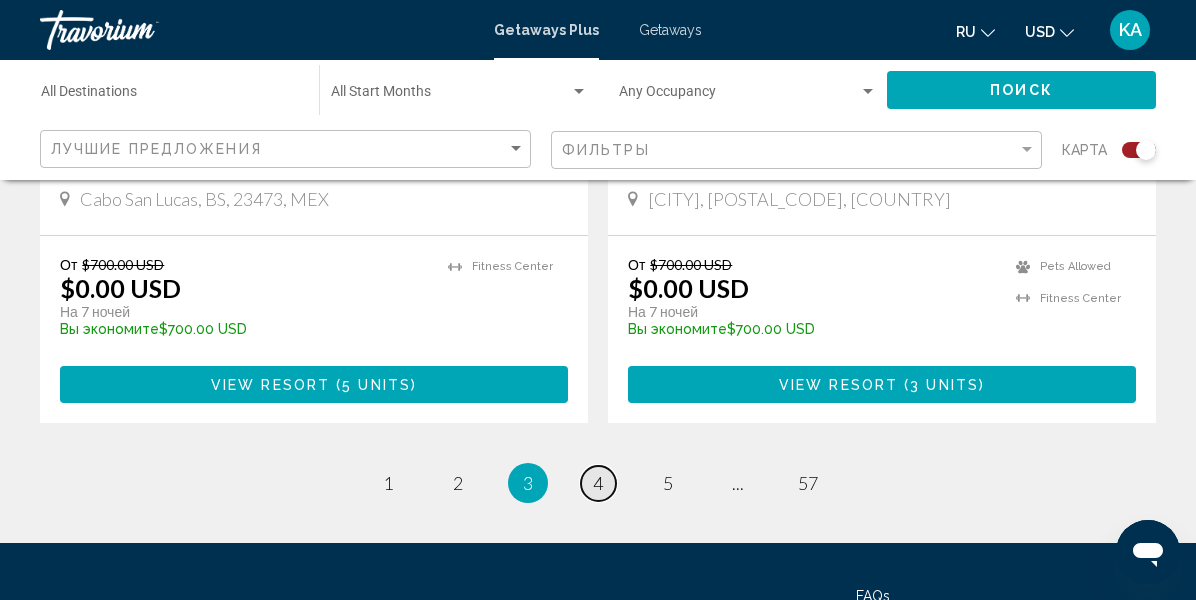 click on "4" at bounding box center [598, 483] 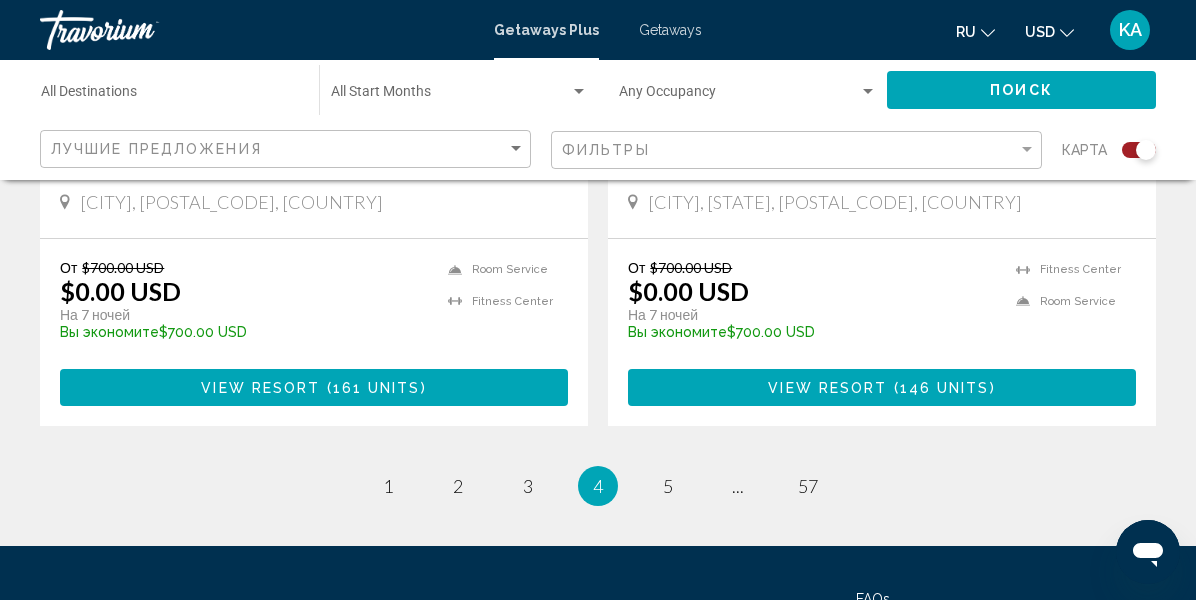 scroll, scrollTop: 4600, scrollLeft: 0, axis: vertical 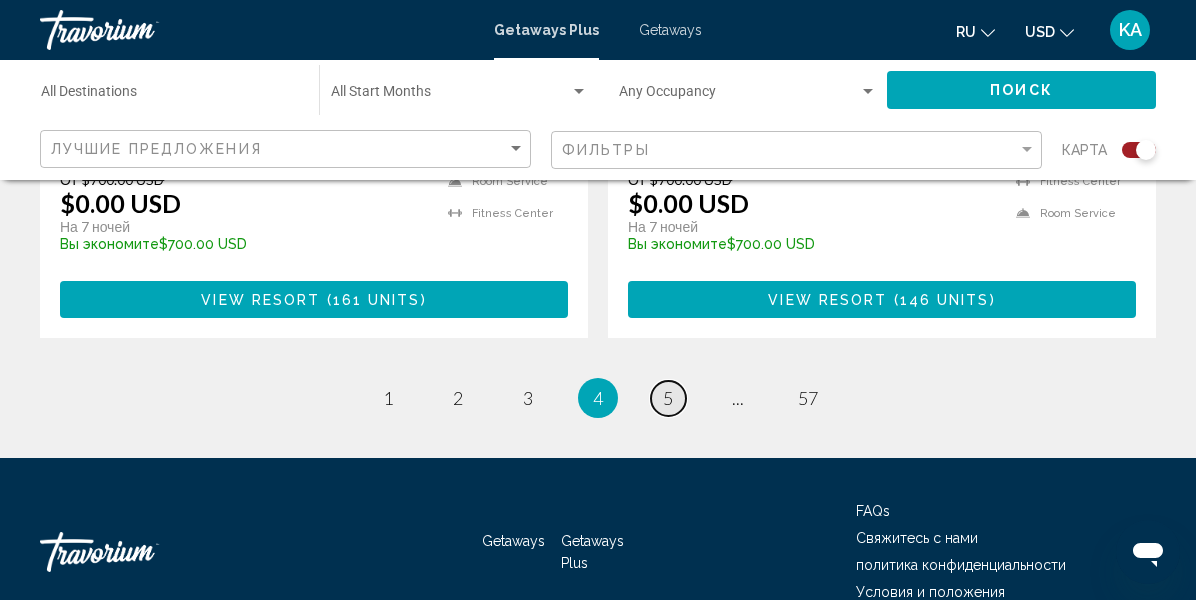 click on "5" at bounding box center [668, 398] 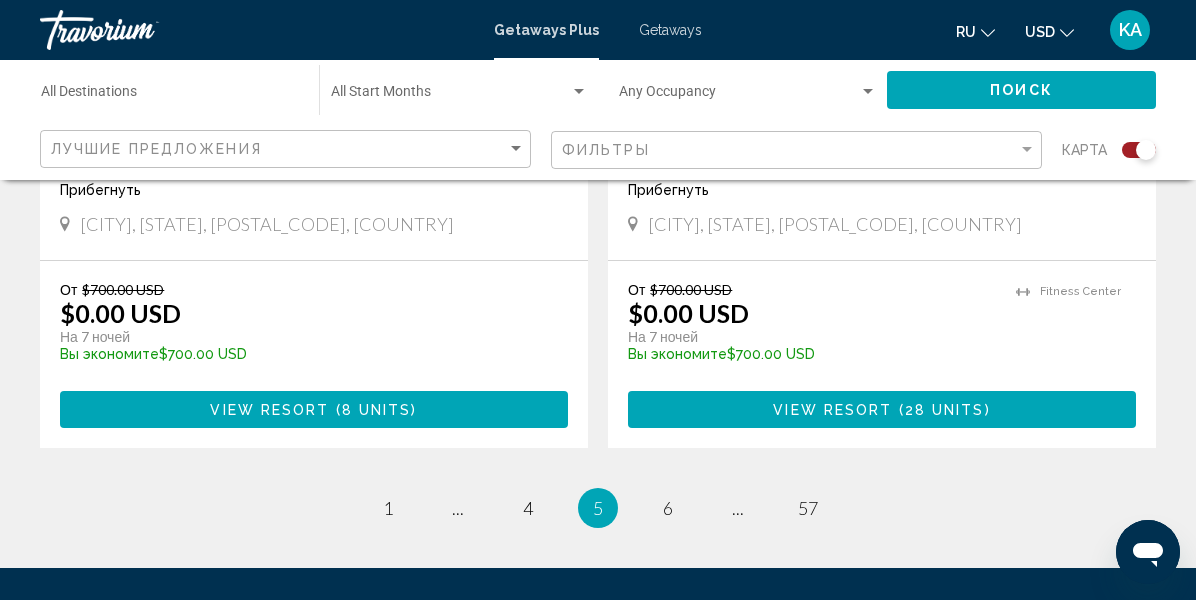 scroll, scrollTop: 4505, scrollLeft: 0, axis: vertical 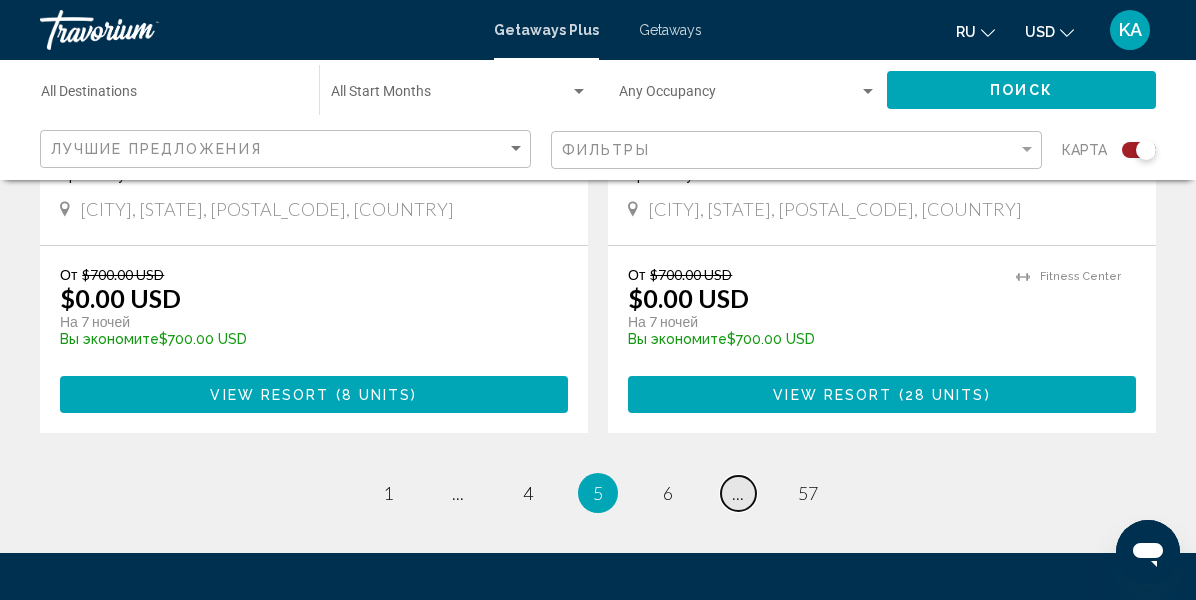 click on "..." at bounding box center [738, 493] 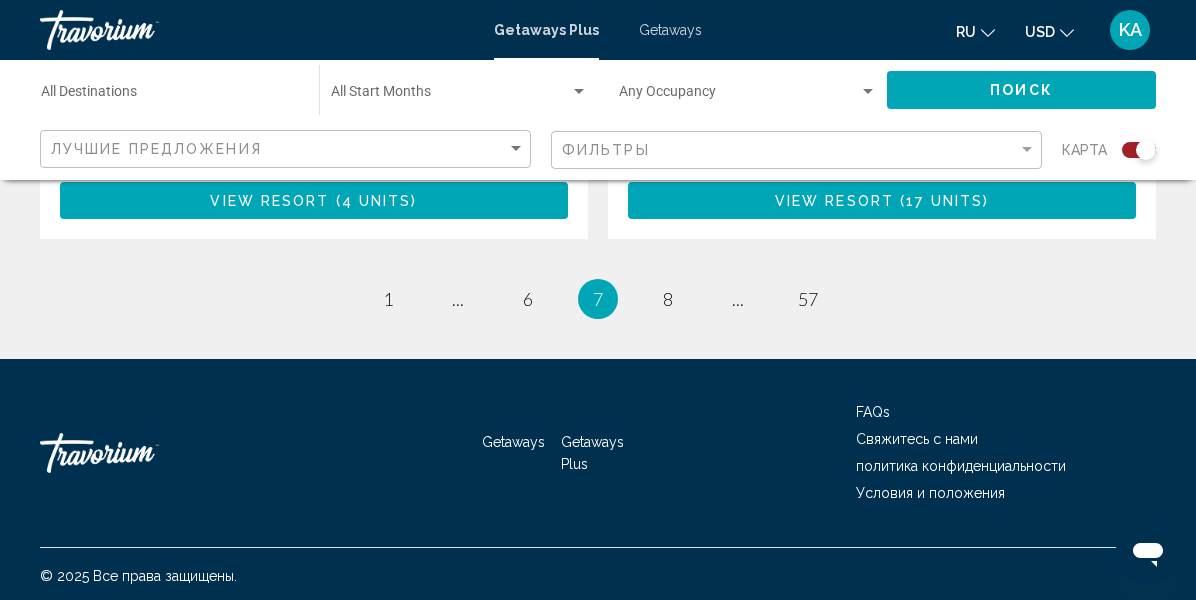 scroll, scrollTop: 4700, scrollLeft: 0, axis: vertical 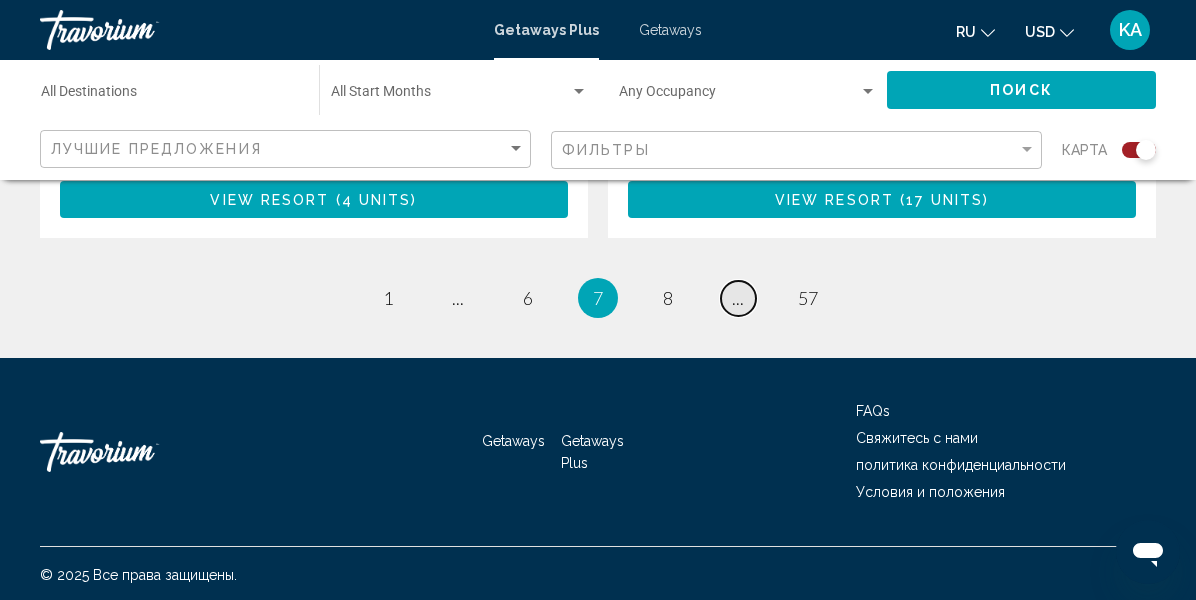 click on "..." at bounding box center [738, 298] 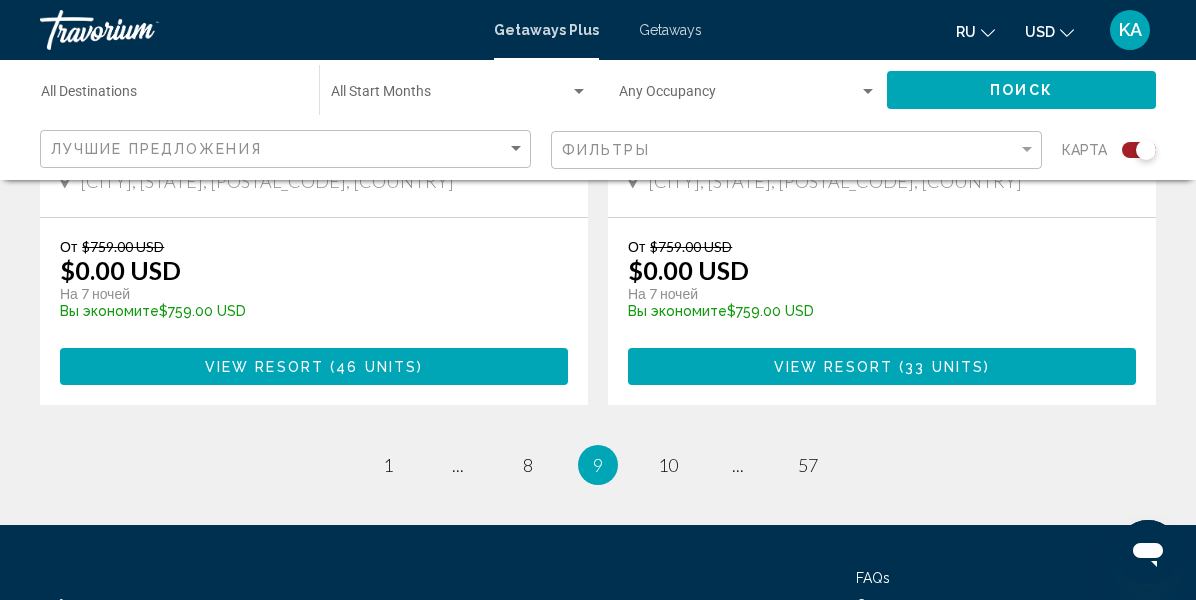 scroll, scrollTop: 4600, scrollLeft: 0, axis: vertical 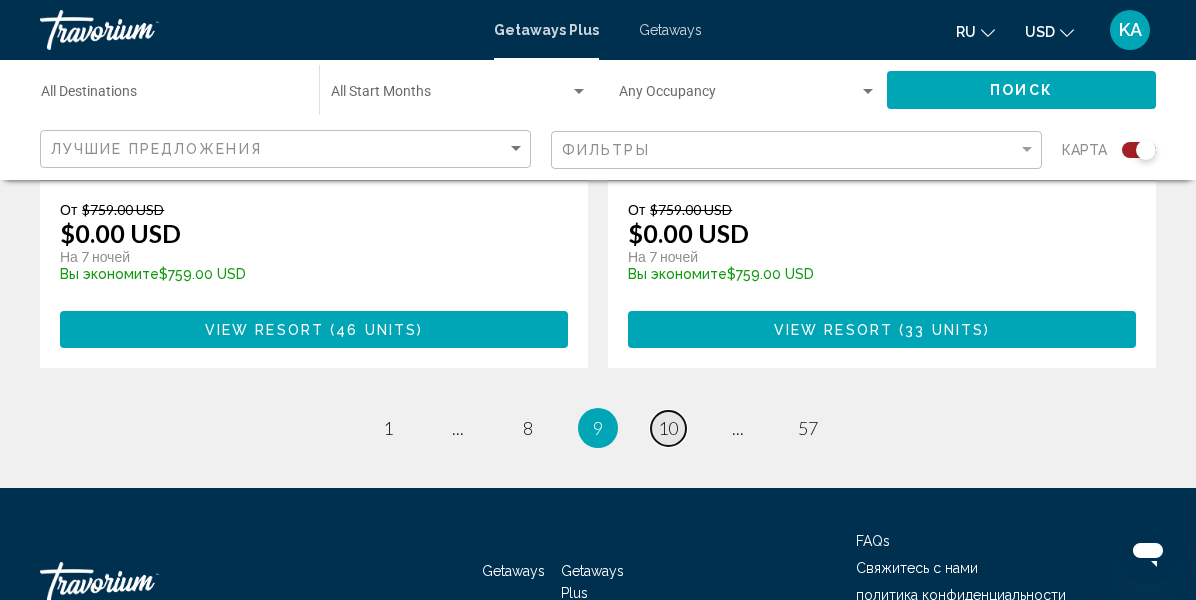 click on "10" at bounding box center (668, 428) 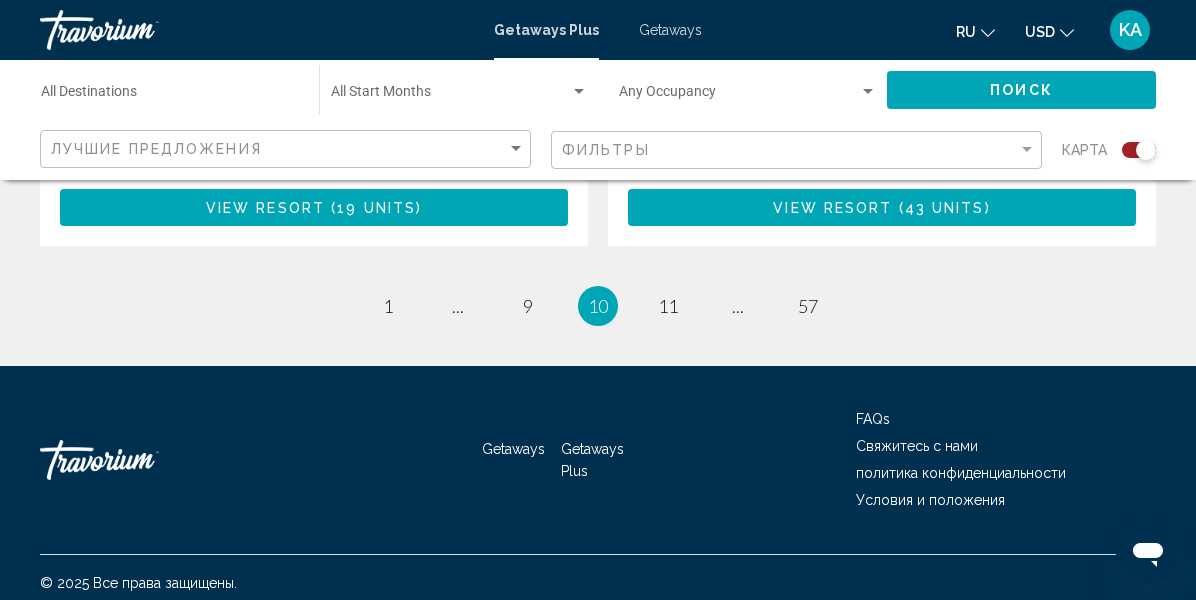 scroll, scrollTop: 4760, scrollLeft: 0, axis: vertical 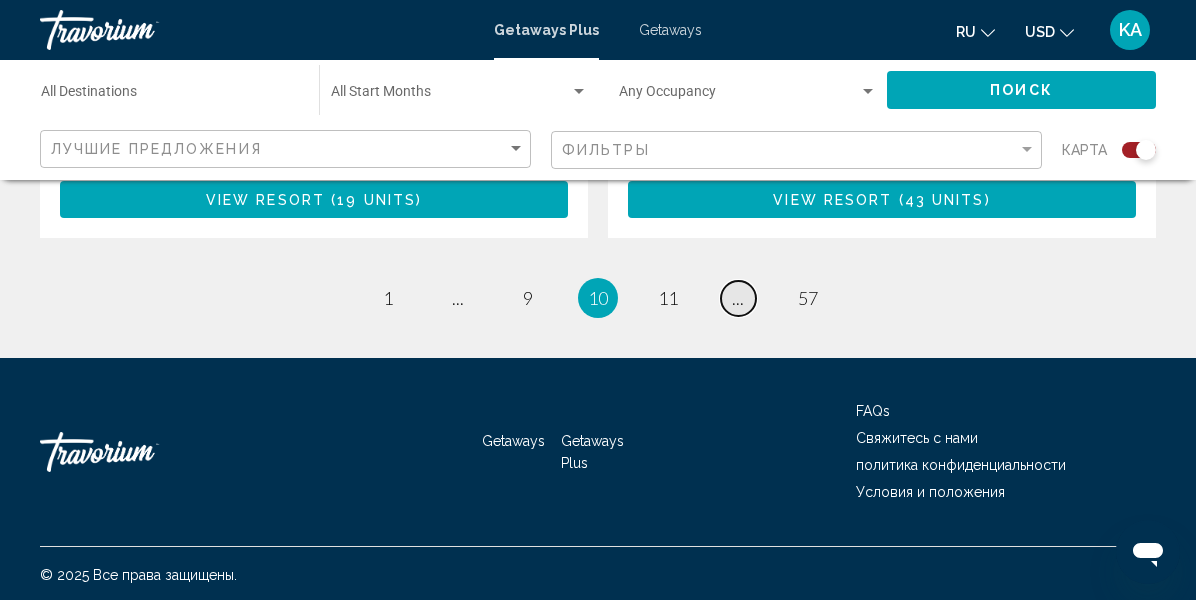 click on "..." at bounding box center (738, 298) 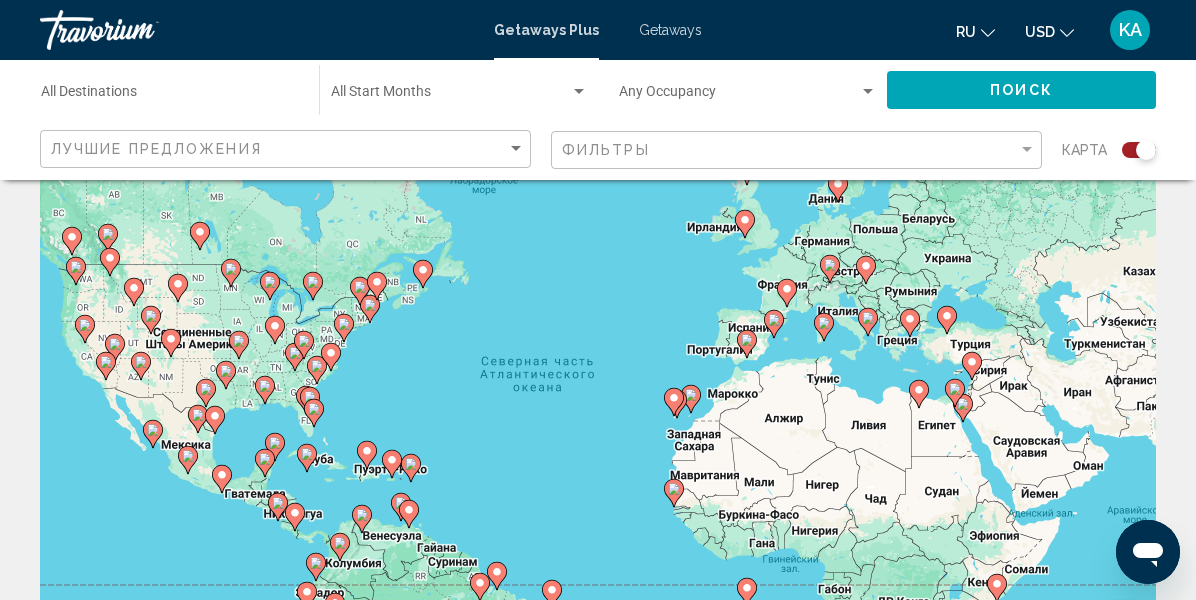 scroll, scrollTop: 80, scrollLeft: 0, axis: vertical 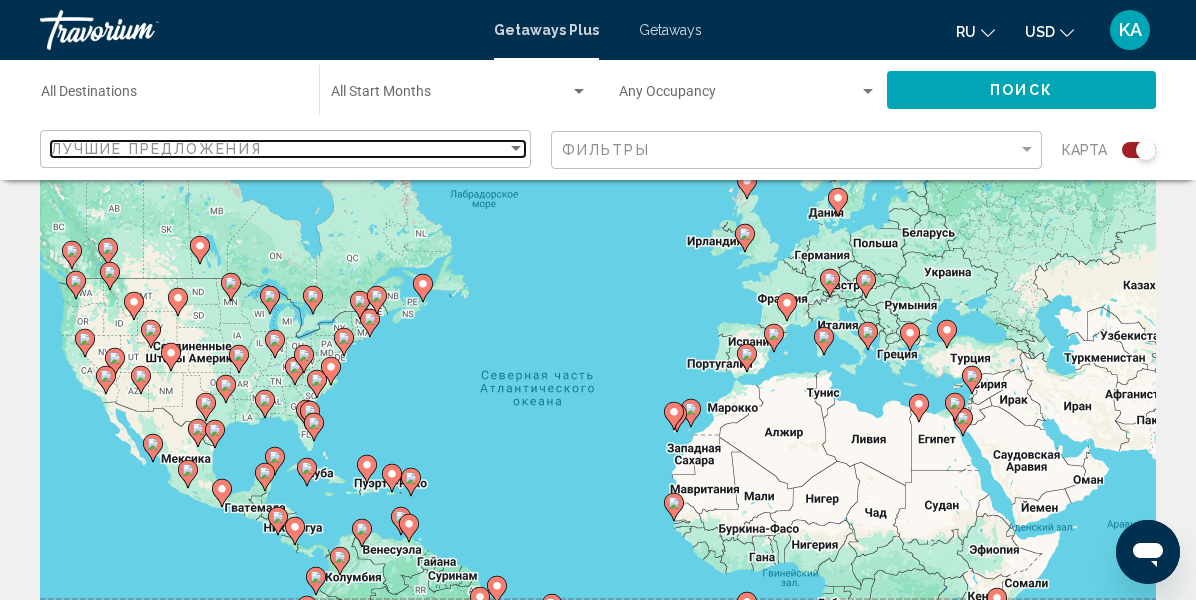 click at bounding box center (516, 149) 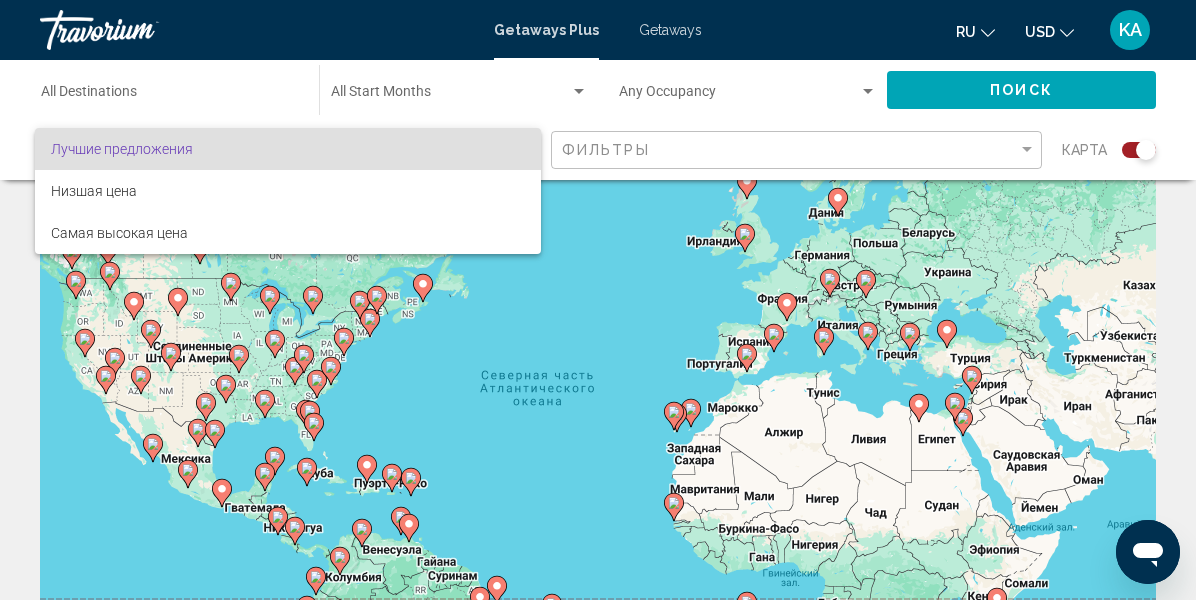 click at bounding box center (598, 300) 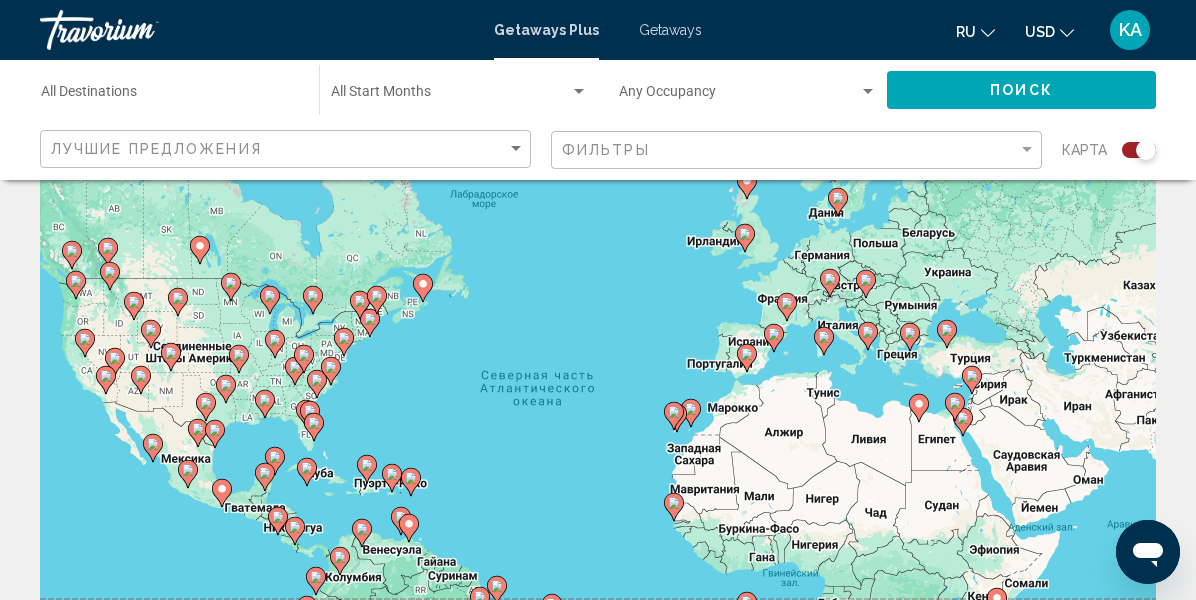click on "Destination All Destinations" at bounding box center [170, 96] 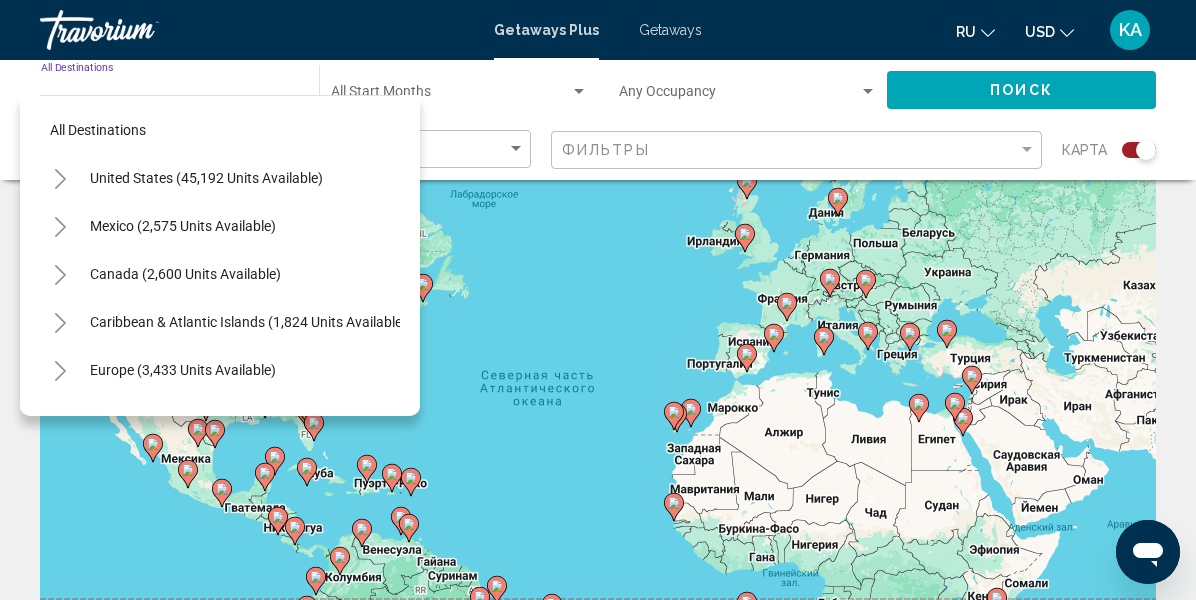 click on "All destinations
United States ([NUMBER] units available)
Mexico ([NUMBER] units available)
Canada ([NUMBER] units available)
Caribbean & Atlantic Islands ([NUMBER] units available)
Europe ([NUMBER] units available)
Australia ([NUMBER] units available)
South Pacific and Oceania ([NUMBER] units available)
South America ([NUMBER] units available)
Central America ([NUMBER] units available)
Asia ([NUMBER] units available)
Africa ([NUMBER] units available)
Middle East ([NUMBER] units available)" at bounding box center [220, 255] 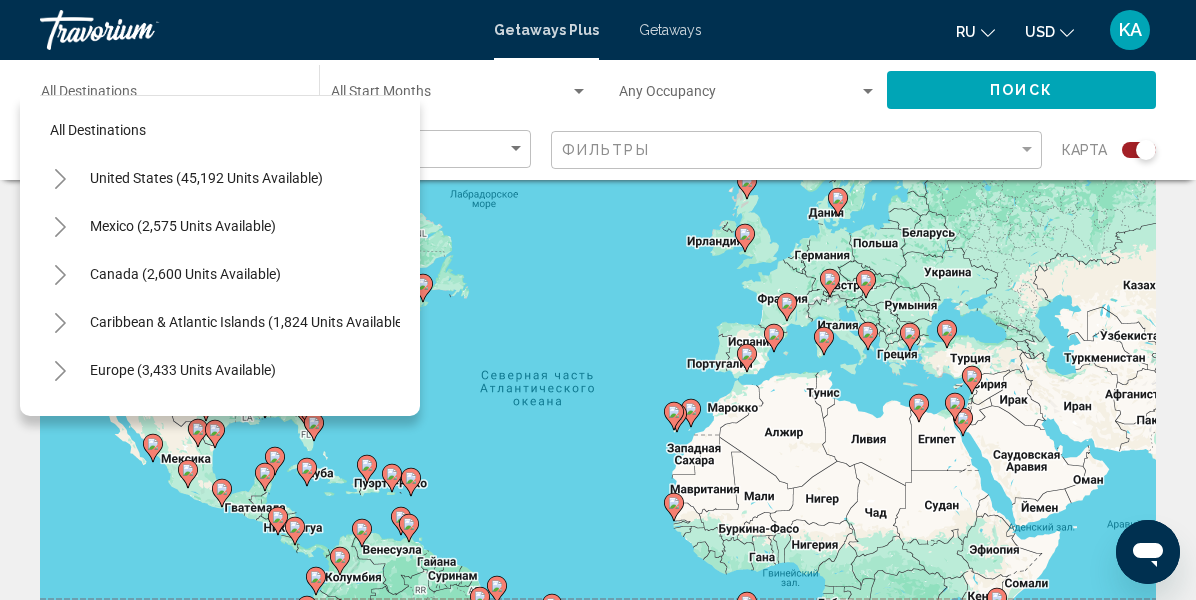 scroll, scrollTop: 120, scrollLeft: 0, axis: vertical 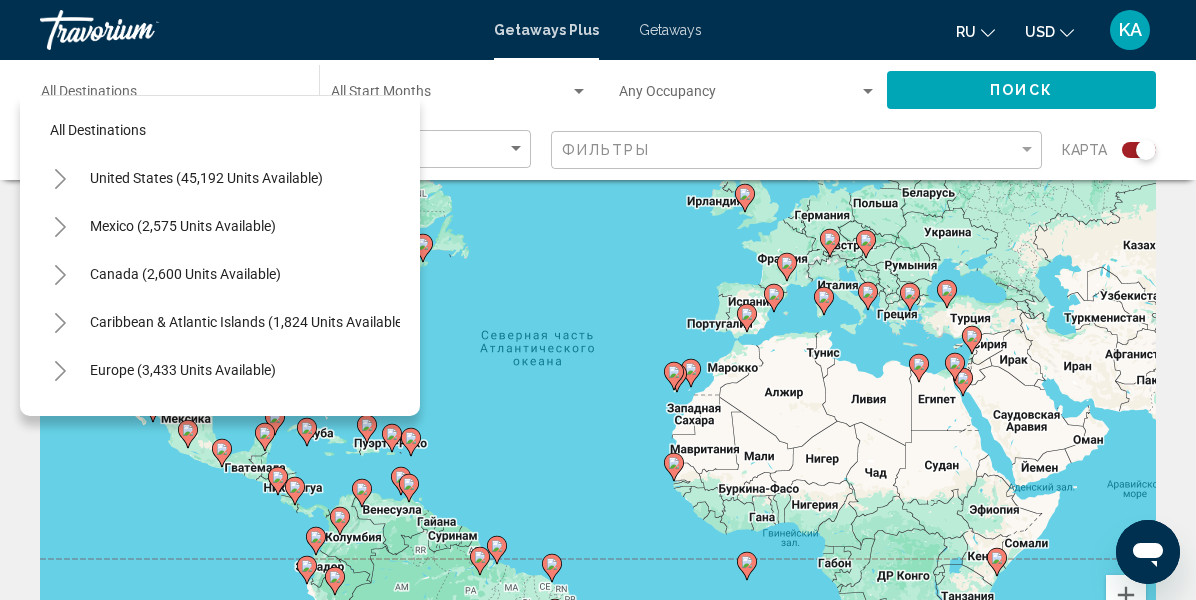 click on "Australia (234 units available)" at bounding box center (220, 466) 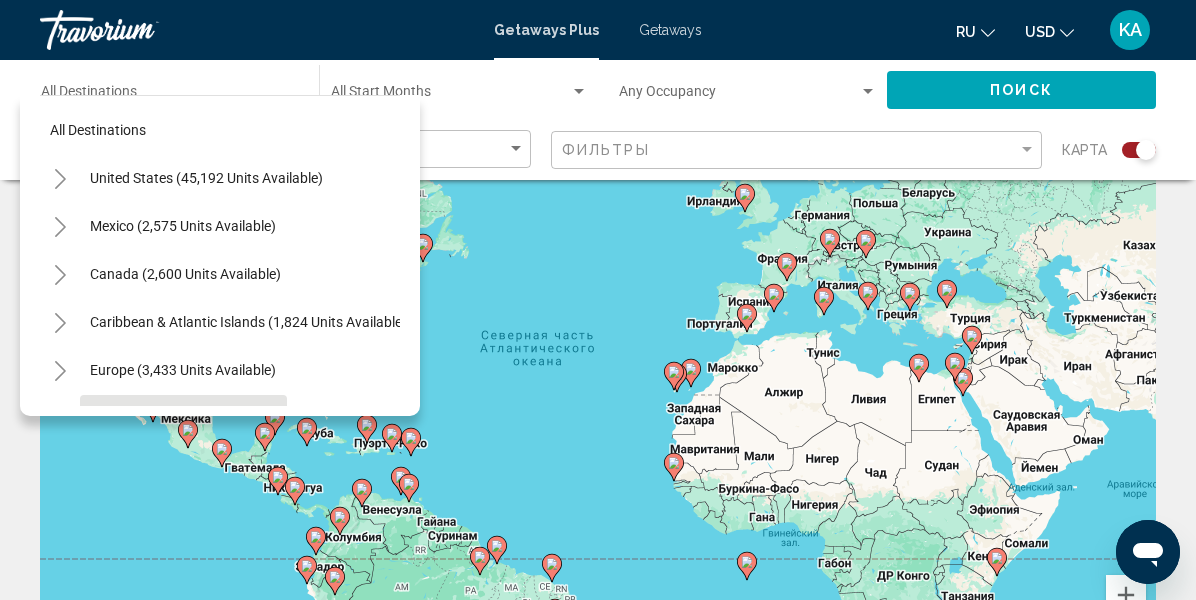 click on "Australia (234 units available)" at bounding box center [237, 466] 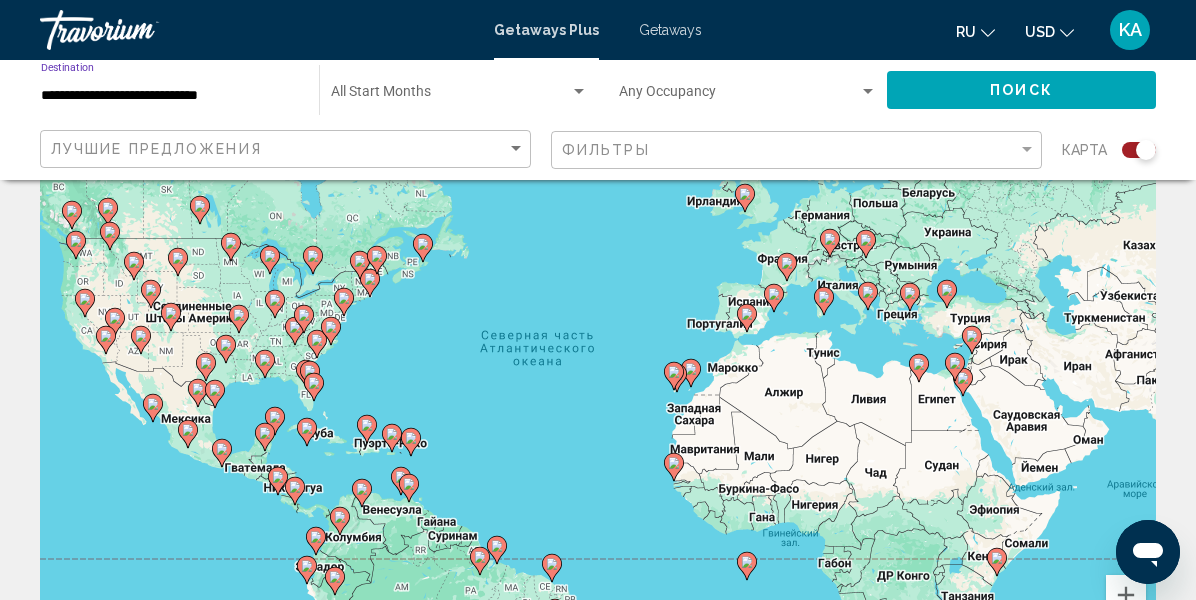 click at bounding box center (868, 92) 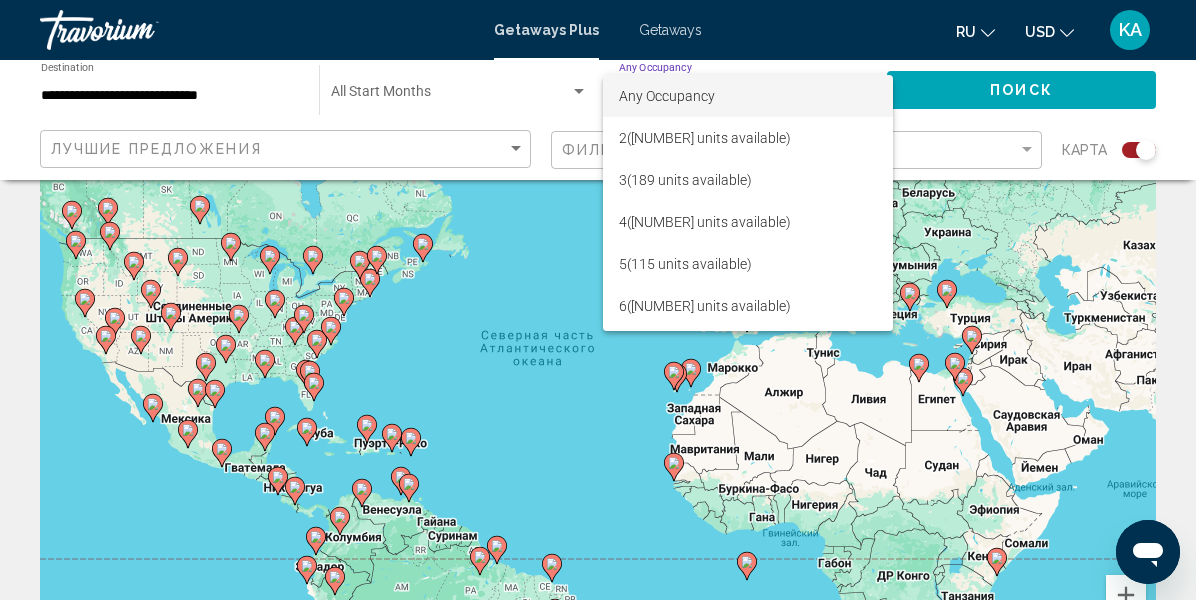 click at bounding box center [598, 300] 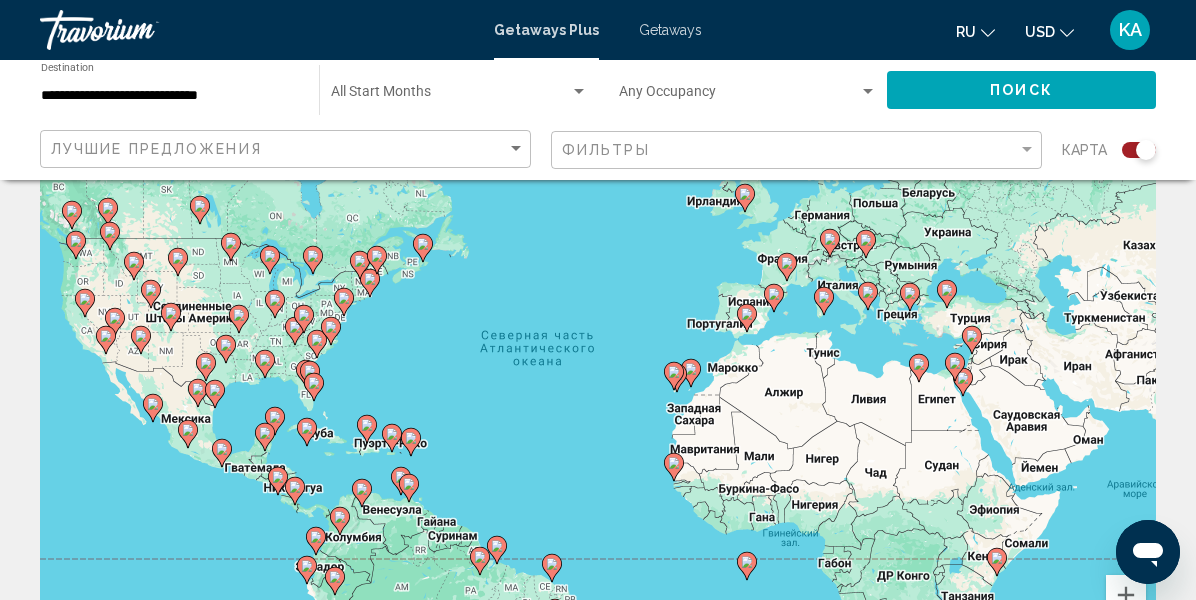 click at bounding box center (579, 91) 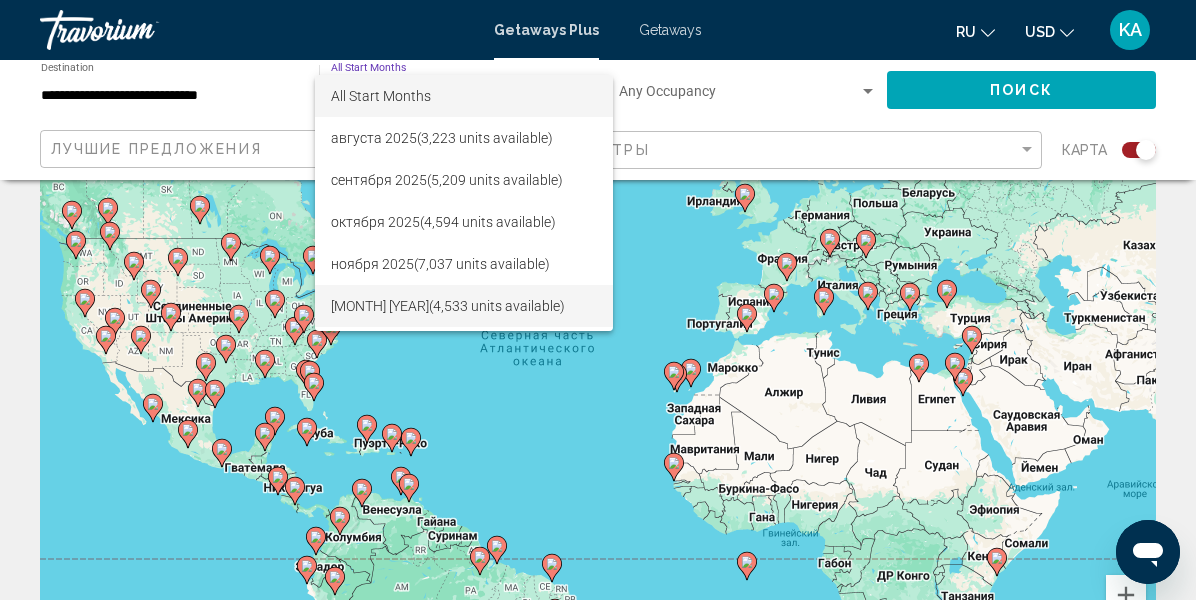 click on "[MONTH] [YEAR]  ([NUMBER] units available)" at bounding box center (464, 306) 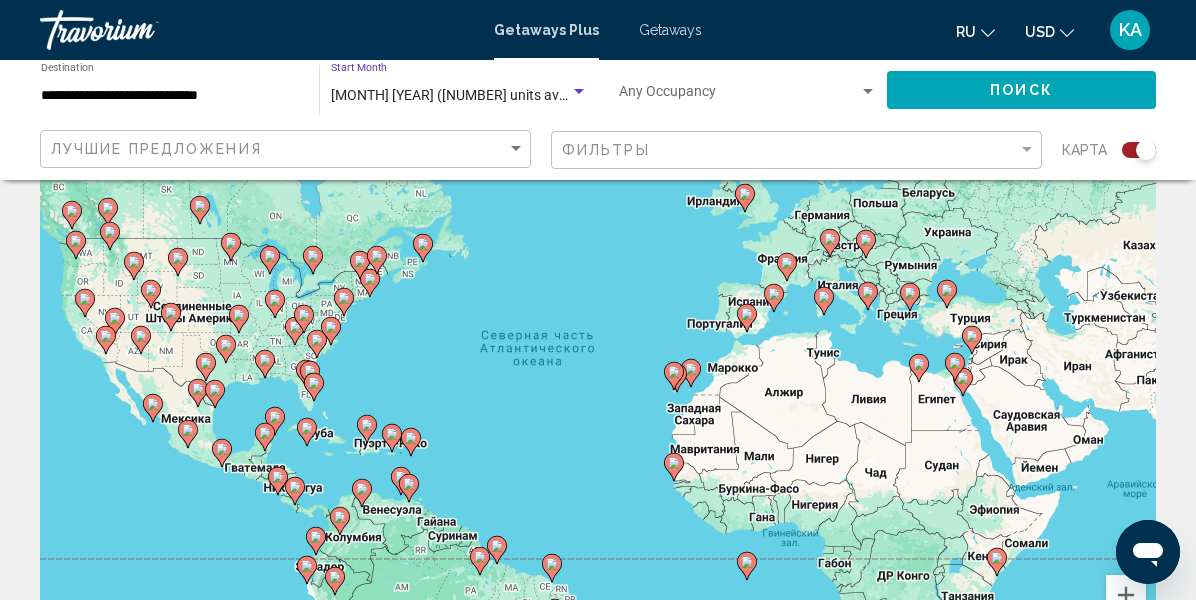 click on "Поиск" 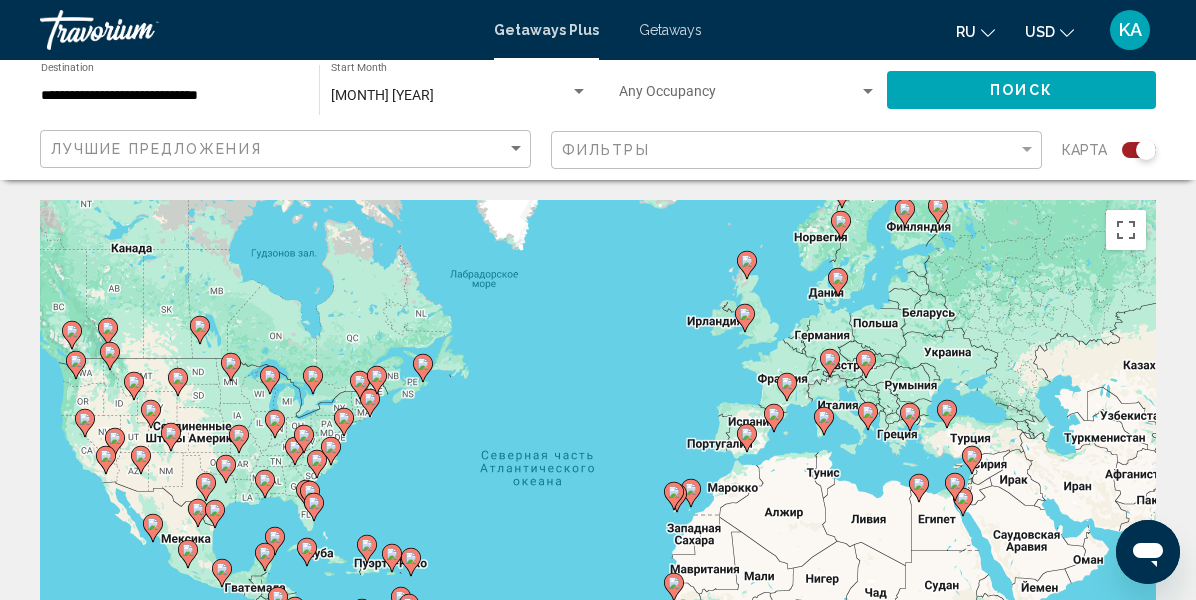 type 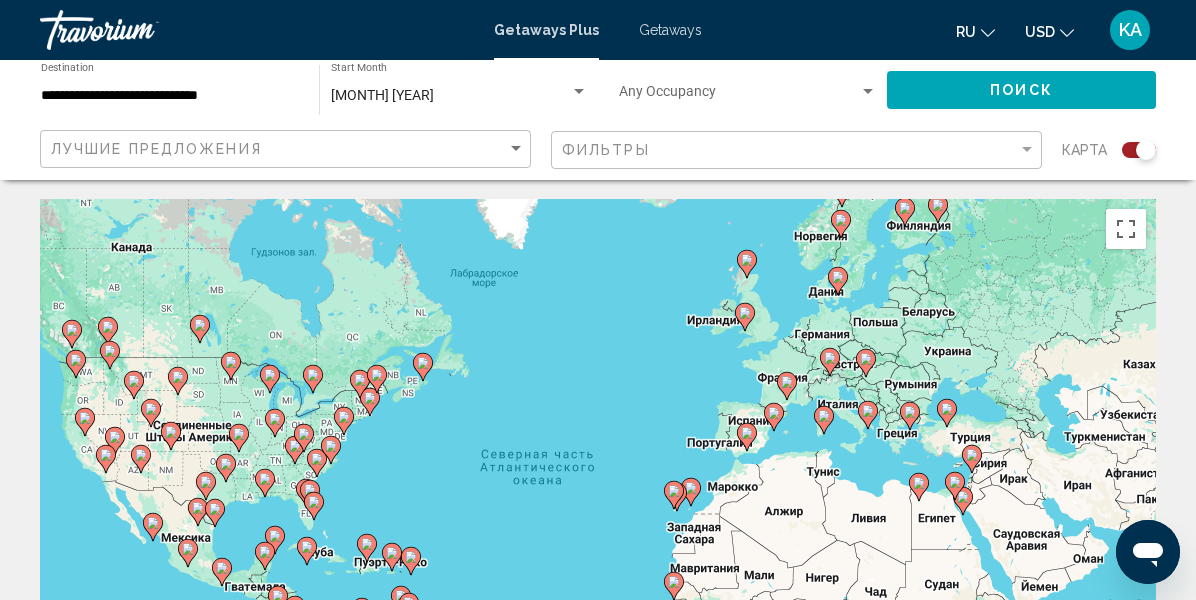scroll, scrollTop: 0, scrollLeft: 0, axis: both 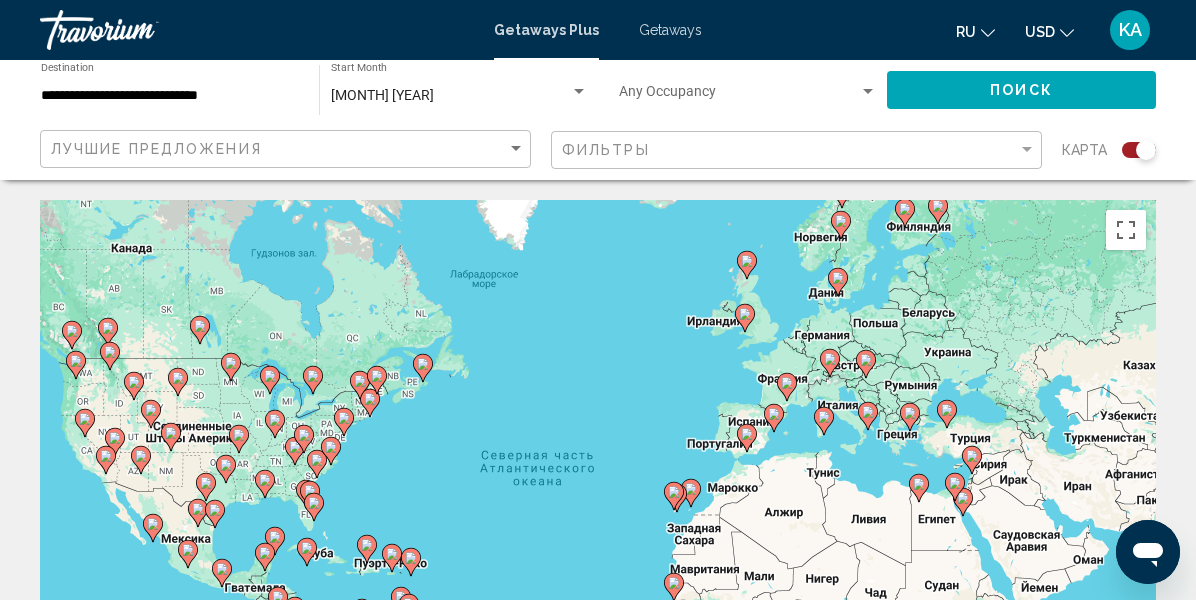 click on "**********" at bounding box center (170, 96) 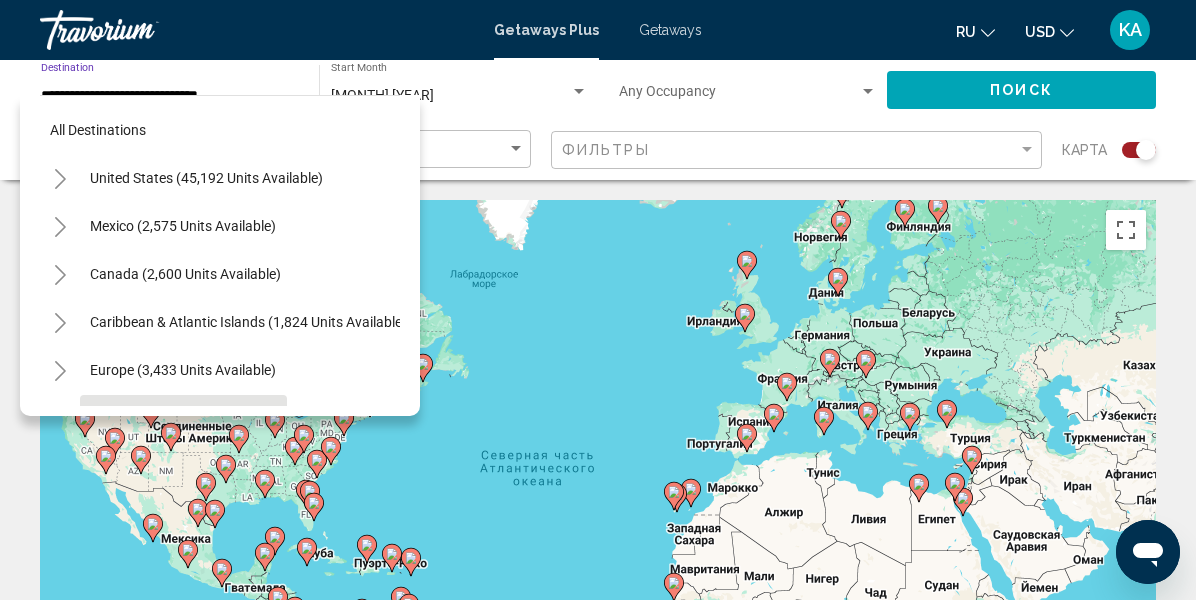 scroll, scrollTop: 167, scrollLeft: 0, axis: vertical 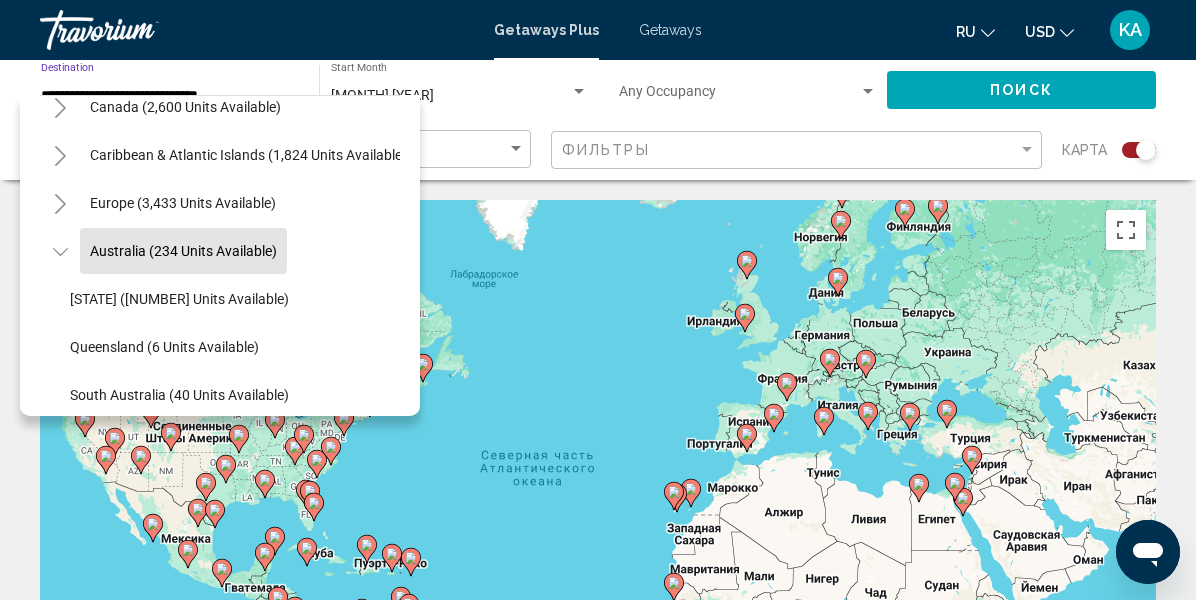 click 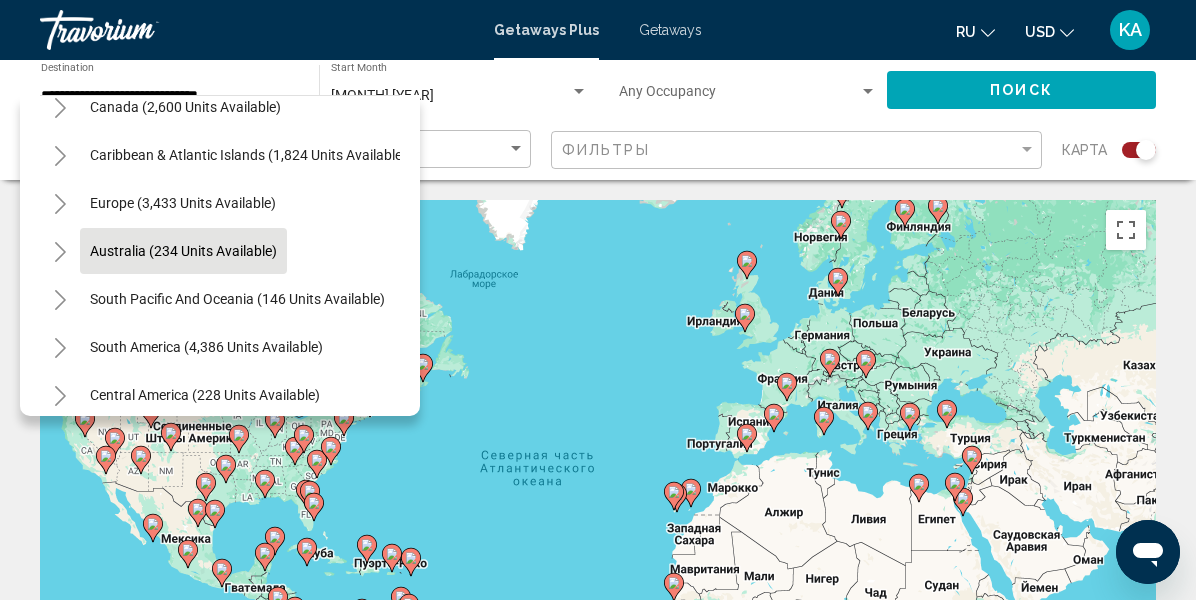 click 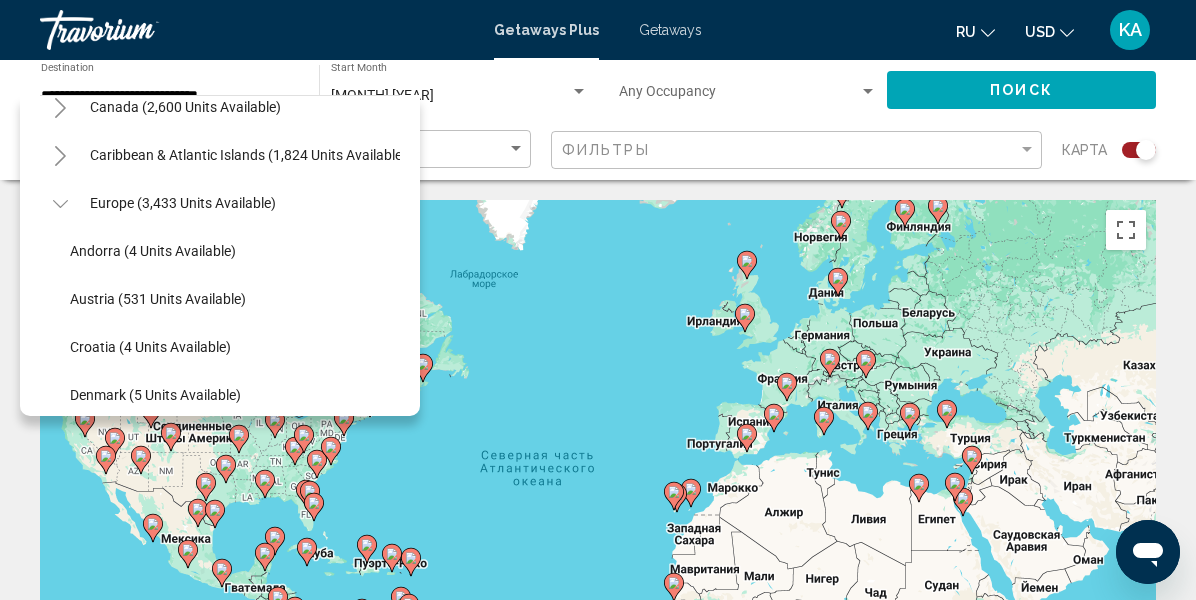 click on "All destinations
United States ([NUMBER] units available)
Mexico ([NUMBER] units available)
Canada ([NUMBER] units available)
Caribbean & Atlantic Islands ([NUMBER] units available)
Europe ([NUMBER] units available)   Andorra ([NUMBER] units available)   Austria ([NUMBER] units available)   Croatia ([NUMBER] units available)   Denmark ([NUMBER] units available)   Finland ([NUMBER] units available)   France ([NUMBER] units available)   Greece and Cyprus ([NUMBER] units available)   Hungary ([NUMBER] units available)   Italy ([NUMBER] units available)   Serbia ([NUMBER] units available)   Spain ([NUMBER] units available)
Spain - Canary Islands ([NUMBER] units available)   Sweden ([NUMBER] units available)   Switzerland ([NUMBER] units available)   Turkey ([NUMBER] units available)   UK - England ([NUMBER] units available)   UK - Scotland ([NUMBER] units available)
Australia ([NUMBER] units available)" at bounding box center [220, 255] 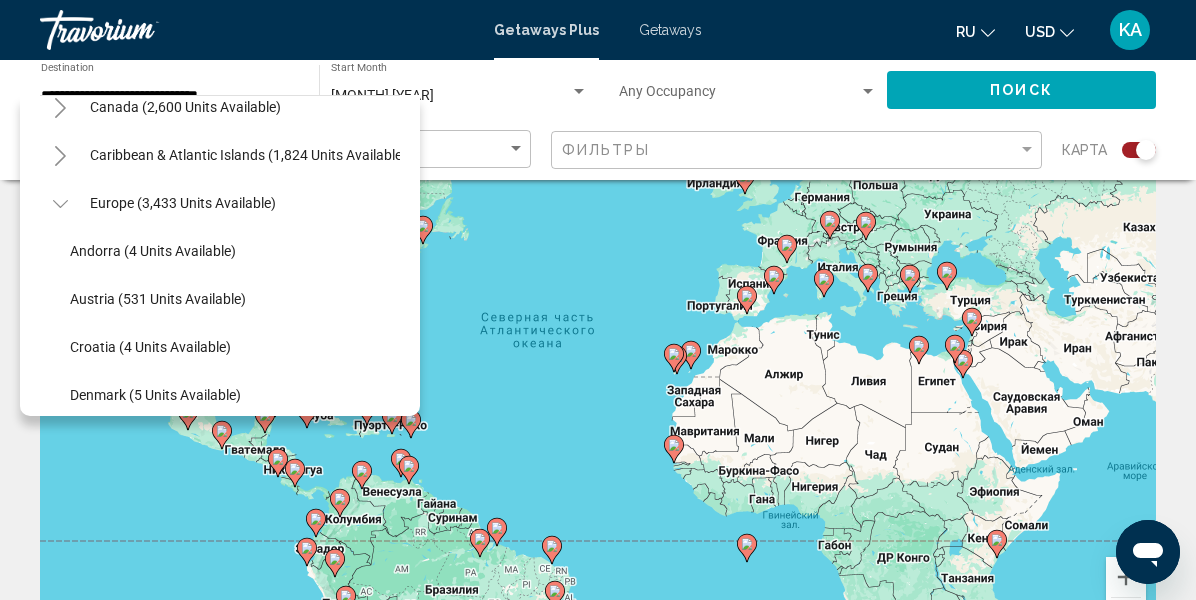scroll, scrollTop: 160, scrollLeft: 0, axis: vertical 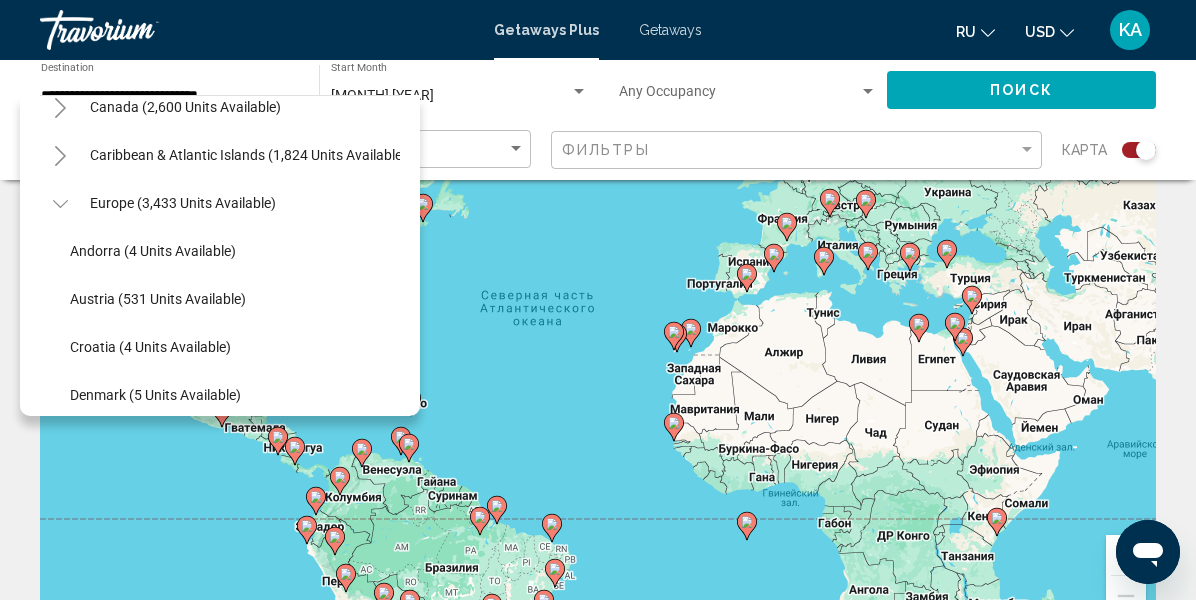 click on "All destinations
United States ([NUMBER] units available)
Mexico ([NUMBER] units available)
Canada ([NUMBER] units available)
Caribbean & Atlantic Islands ([NUMBER] units available)
Europe ([NUMBER] units available)   Andorra ([NUMBER] units available)   Austria ([NUMBER] units available)   Croatia ([NUMBER] units available)   Denmark ([NUMBER] units available)   Finland ([NUMBER] units available)   France ([NUMBER] units available)   Greece and Cyprus ([NUMBER] units available)   Hungary ([NUMBER] units available)   Italy ([NUMBER] units available)   Serbia ([NUMBER] units available)   Spain ([NUMBER] units available)
Spain - Canary Islands ([NUMBER] units available)   Sweden ([NUMBER] units available)   Switzerland ([NUMBER] units available)   Turkey ([NUMBER] units available)   UK - England ([NUMBER] units available)   UK - Scotland ([NUMBER] units available)
Australia ([NUMBER] units available)" at bounding box center (220, 255) 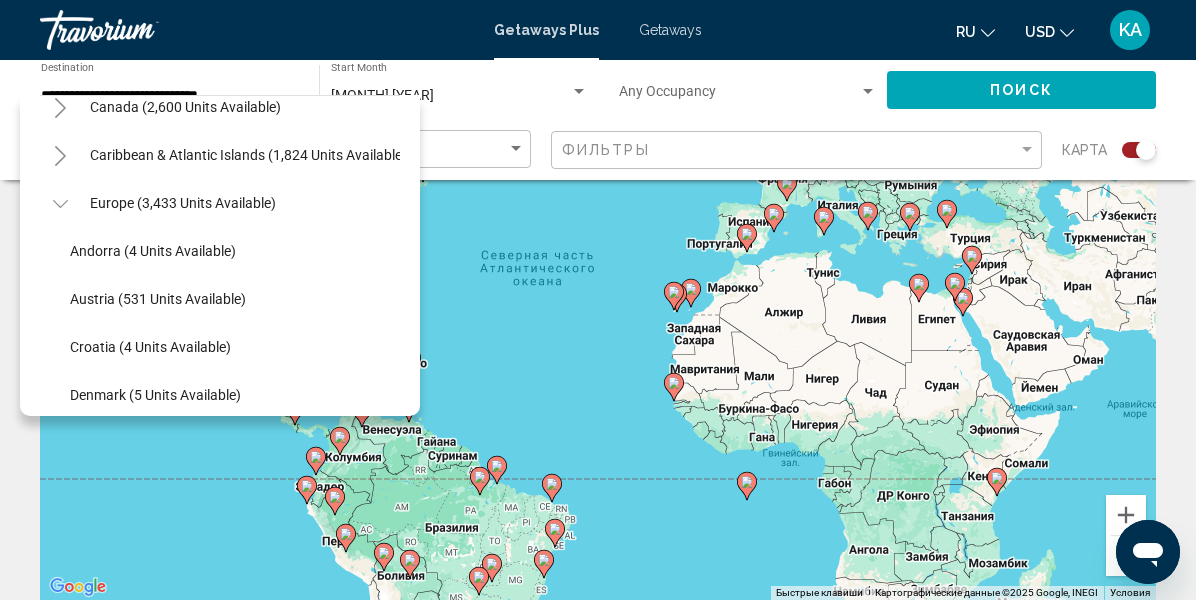 click on "All destinations
United States ([NUMBER] units available)
Mexico ([NUMBER] units available)
Canada ([NUMBER] units available)
Caribbean & Atlantic Islands ([NUMBER] units available)
Europe ([NUMBER] units available)   Andorra ([NUMBER] units available)   Austria ([NUMBER] units available)   Croatia ([NUMBER] units available)   Denmark ([NUMBER] units available)   Finland ([NUMBER] units available)   France ([NUMBER] units available)   Greece and Cyprus ([NUMBER] units available)   Hungary ([NUMBER] units available)   Italy ([NUMBER] units available)   Serbia ([NUMBER] units available)   Spain ([NUMBER] units available)
Spain - Canary Islands ([NUMBER] units available)   Sweden ([NUMBER] units available)   Switzerland ([NUMBER] units available)   Turkey ([NUMBER] units available)   UK - England ([NUMBER] units available)   UK - Scotland ([NUMBER] units available)
Australia ([NUMBER] units available)" at bounding box center [220, 255] 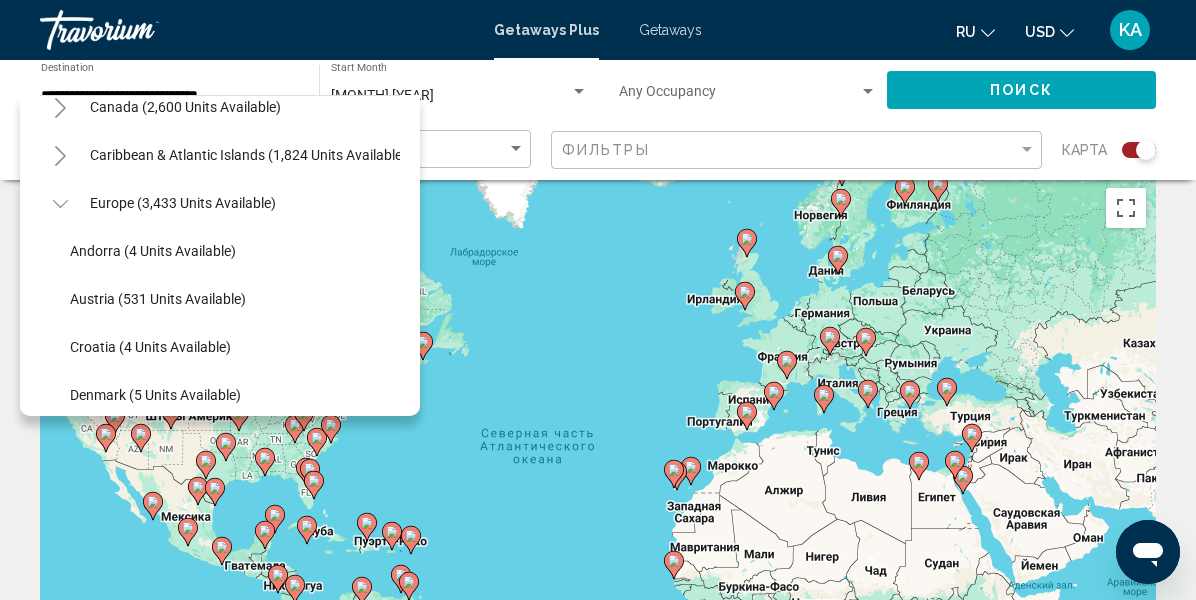 scroll, scrollTop: 0, scrollLeft: 0, axis: both 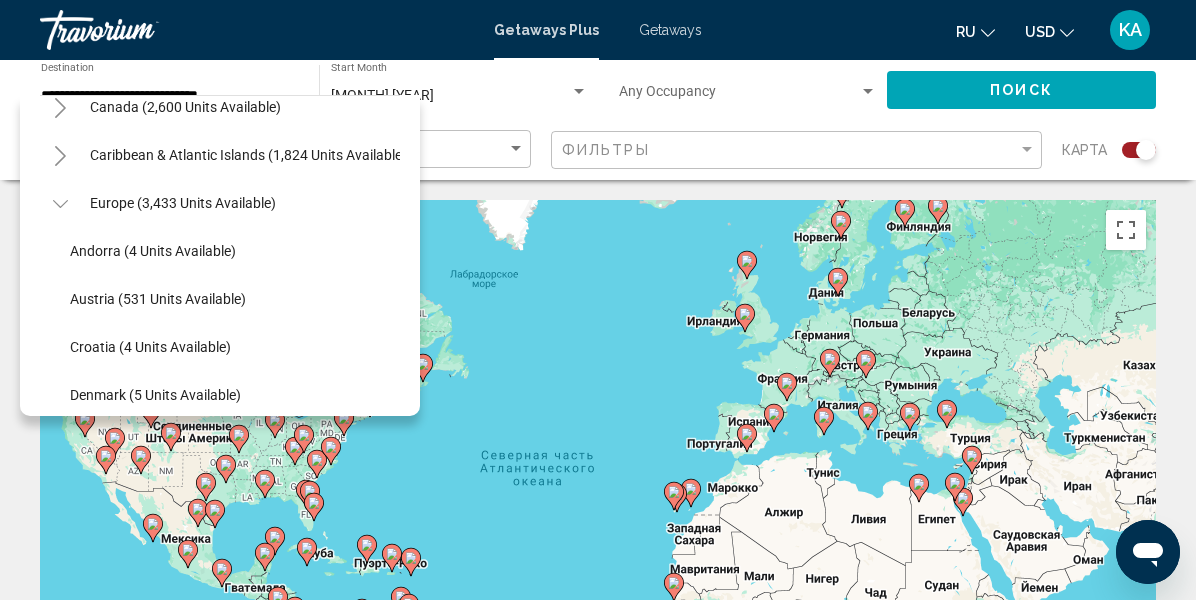 click on "Canada (2,600 units available)" at bounding box center [220, 155] 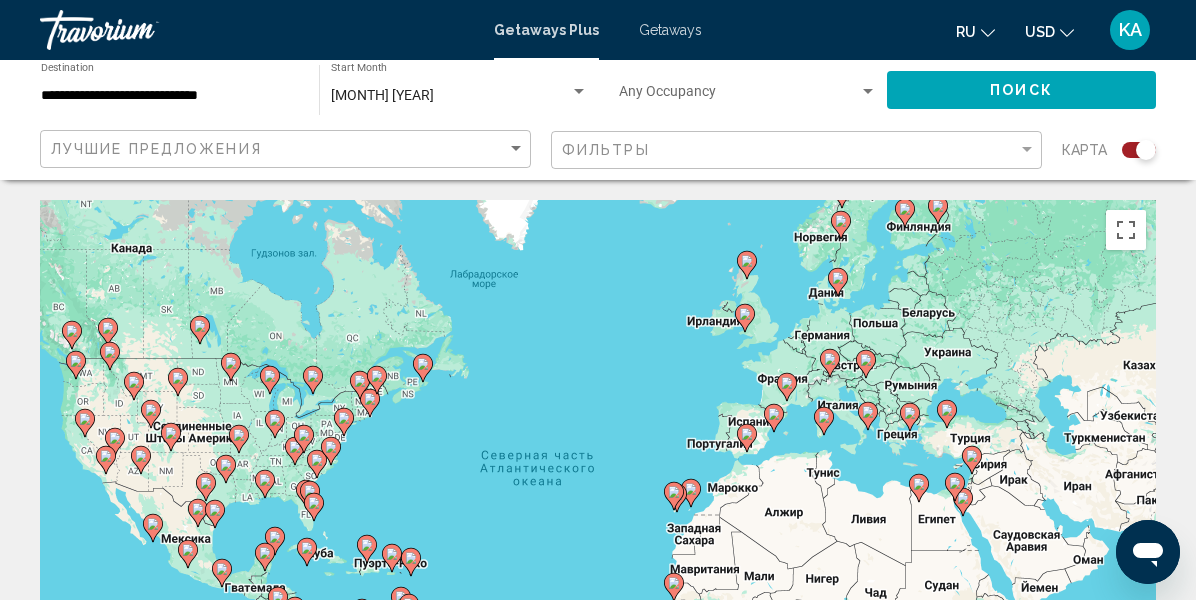 click at bounding box center (257, 30) 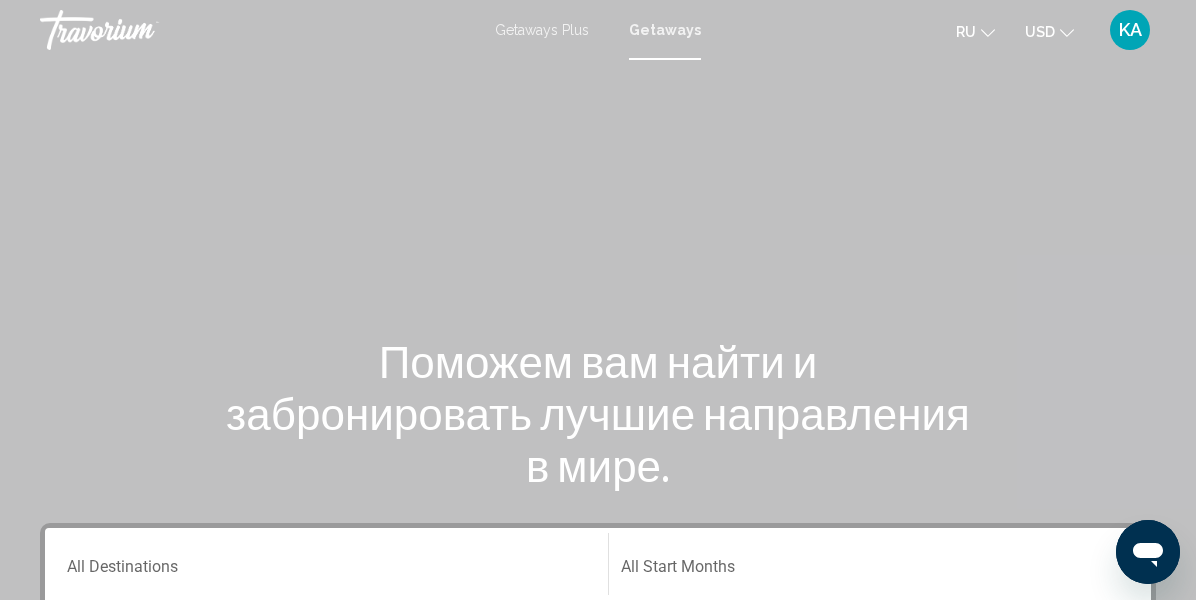 click on "Поможем вам найти и забронировать лучшие направления в мире." at bounding box center [598, 413] 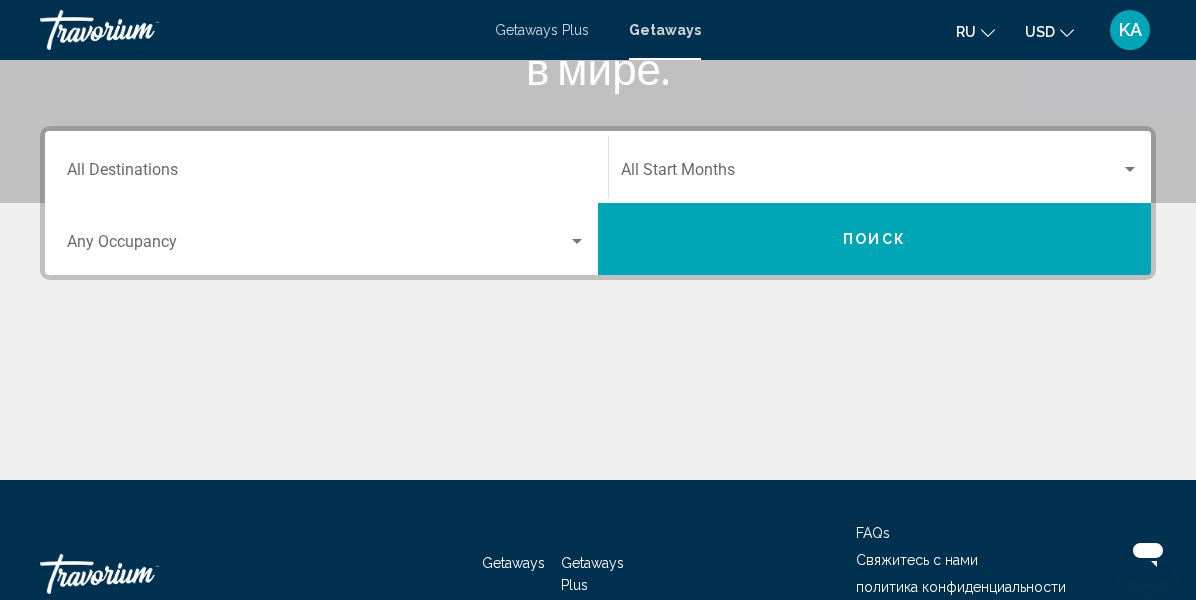 scroll, scrollTop: 400, scrollLeft: 0, axis: vertical 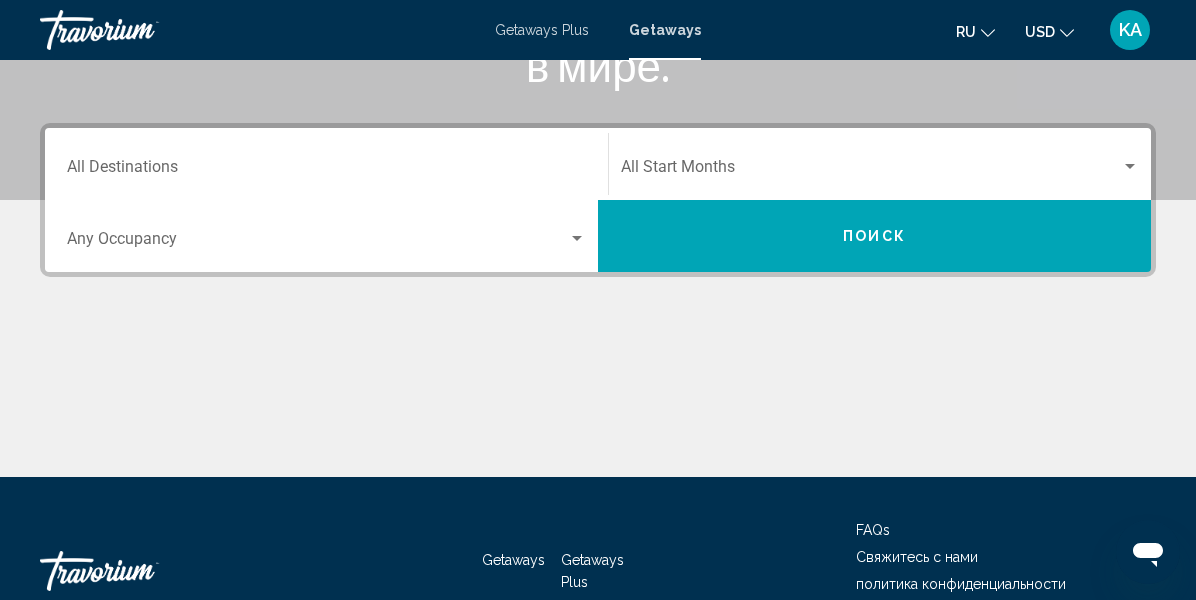 click at bounding box center (577, 239) 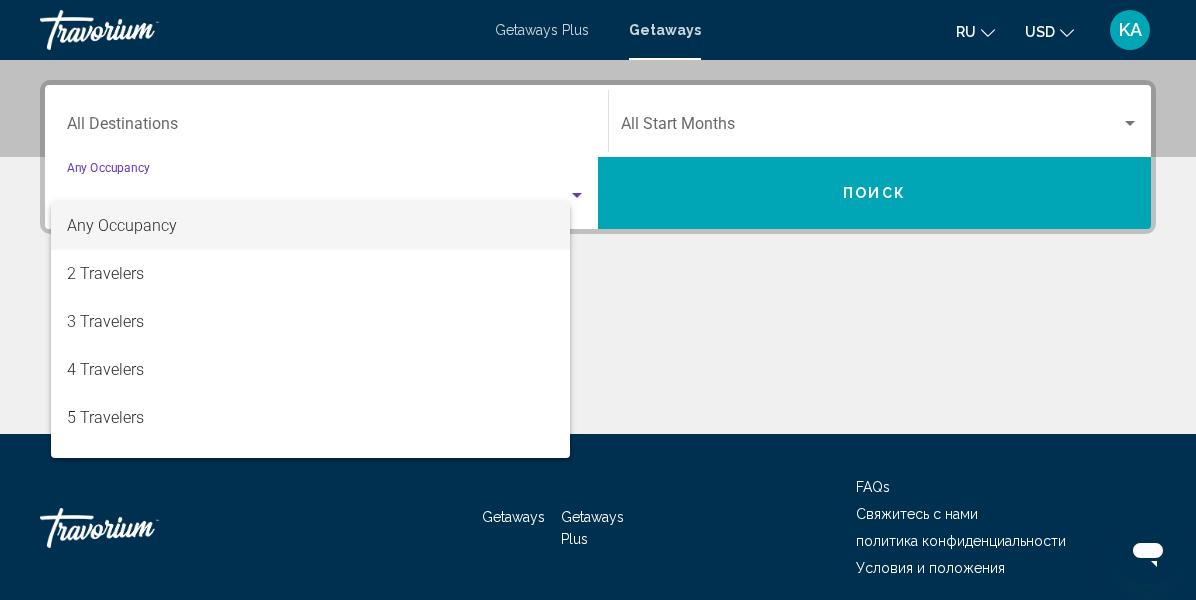 scroll, scrollTop: 458, scrollLeft: 0, axis: vertical 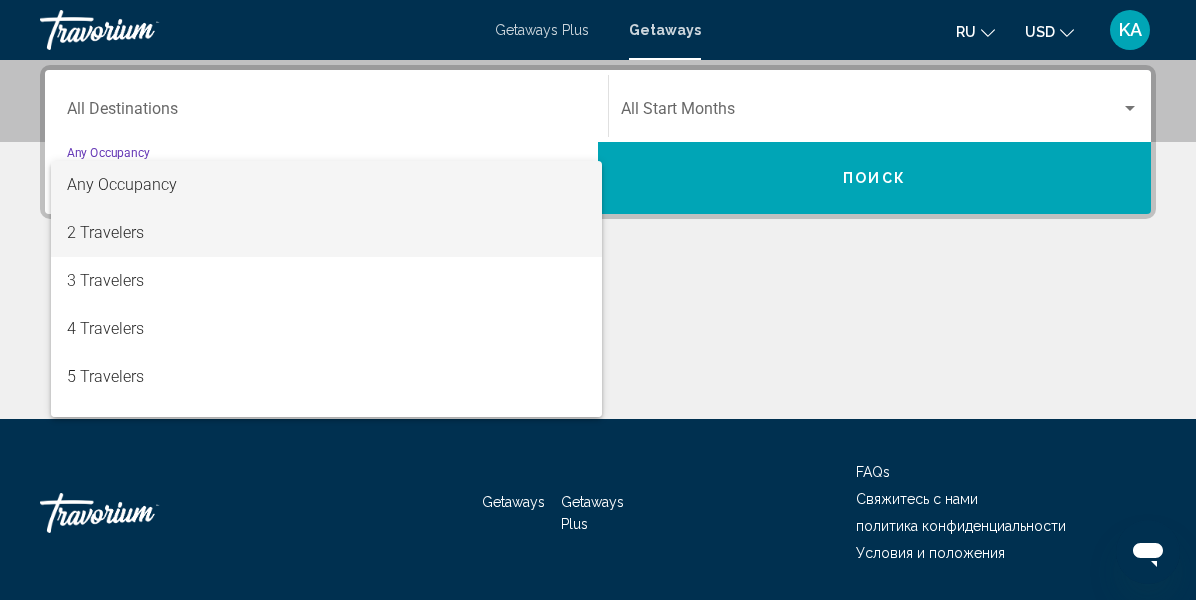click on "2 Travelers" at bounding box center (326, 233) 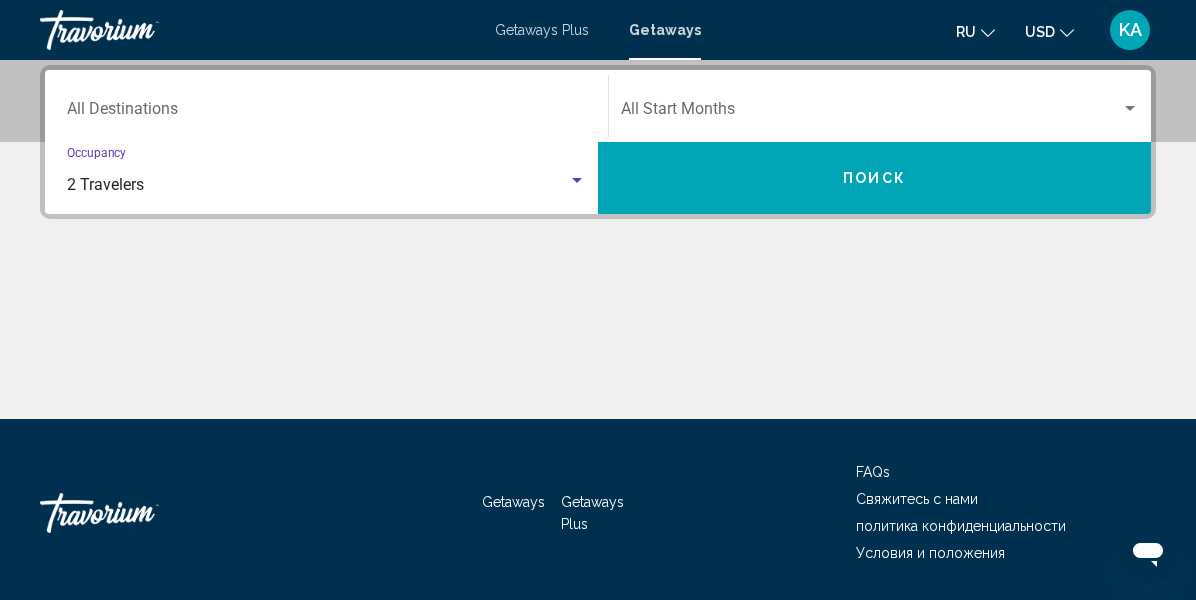 click on "Поиск" at bounding box center [874, 178] 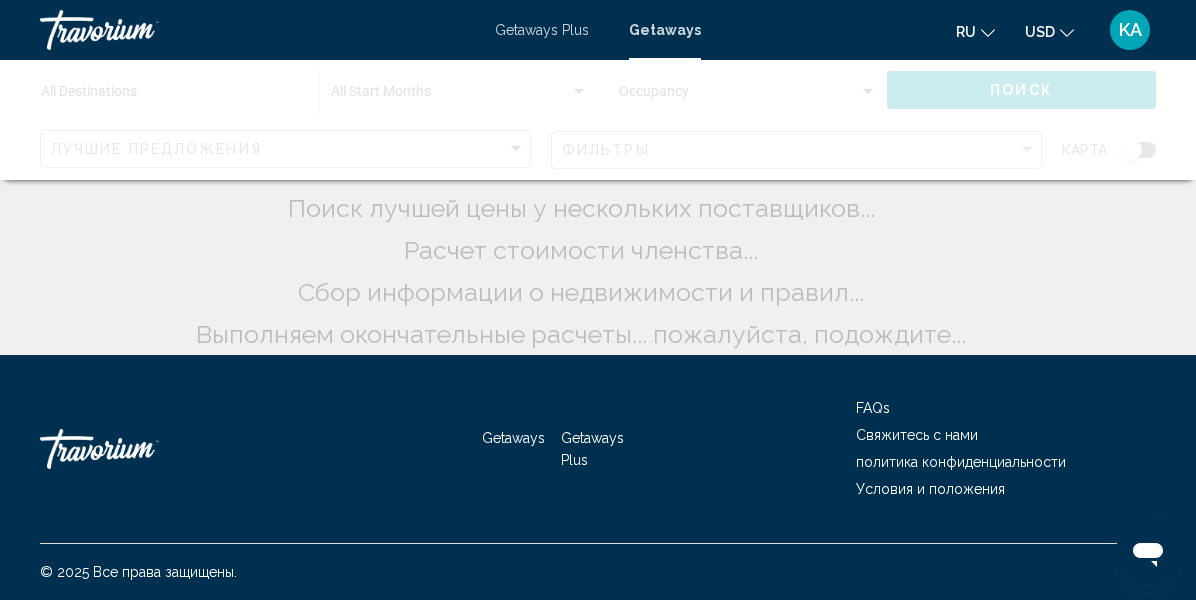 scroll, scrollTop: 0, scrollLeft: 0, axis: both 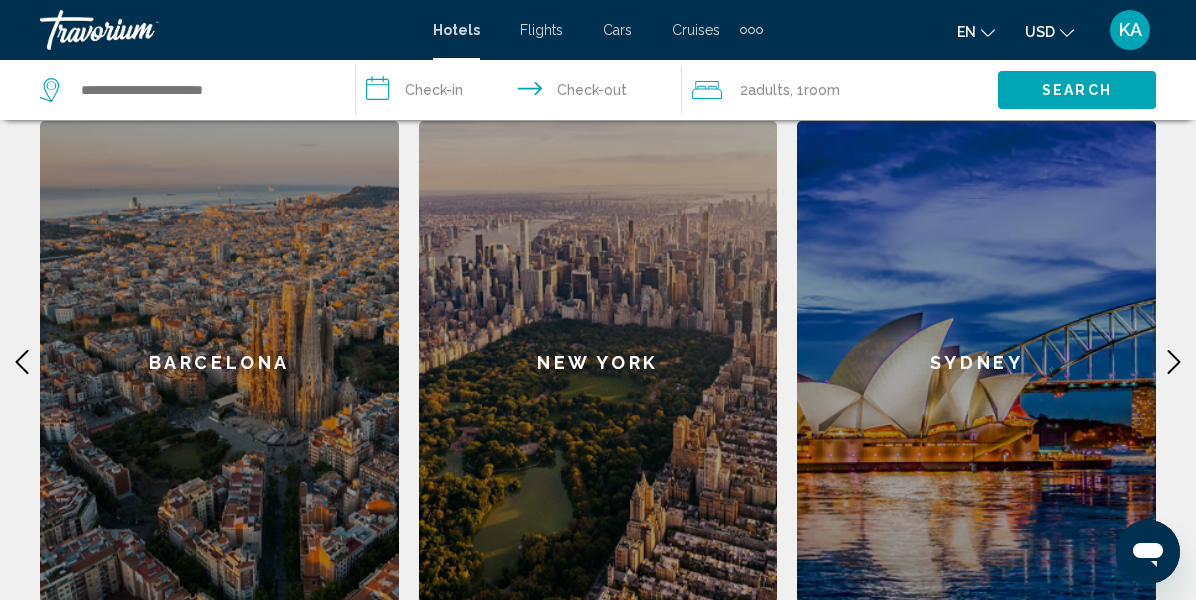 click 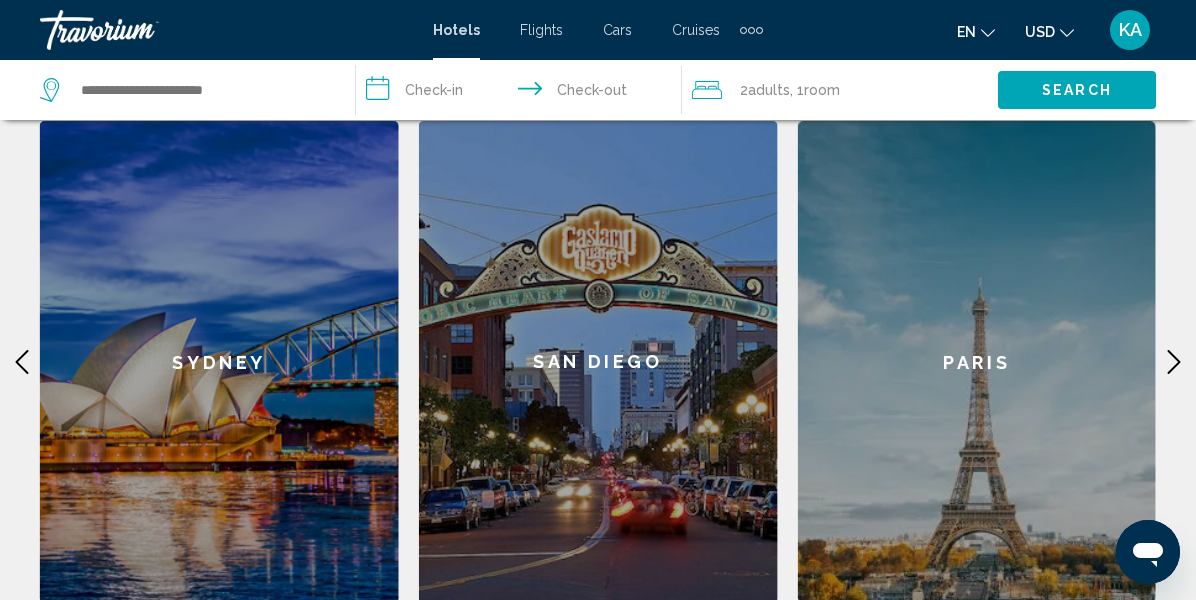 click 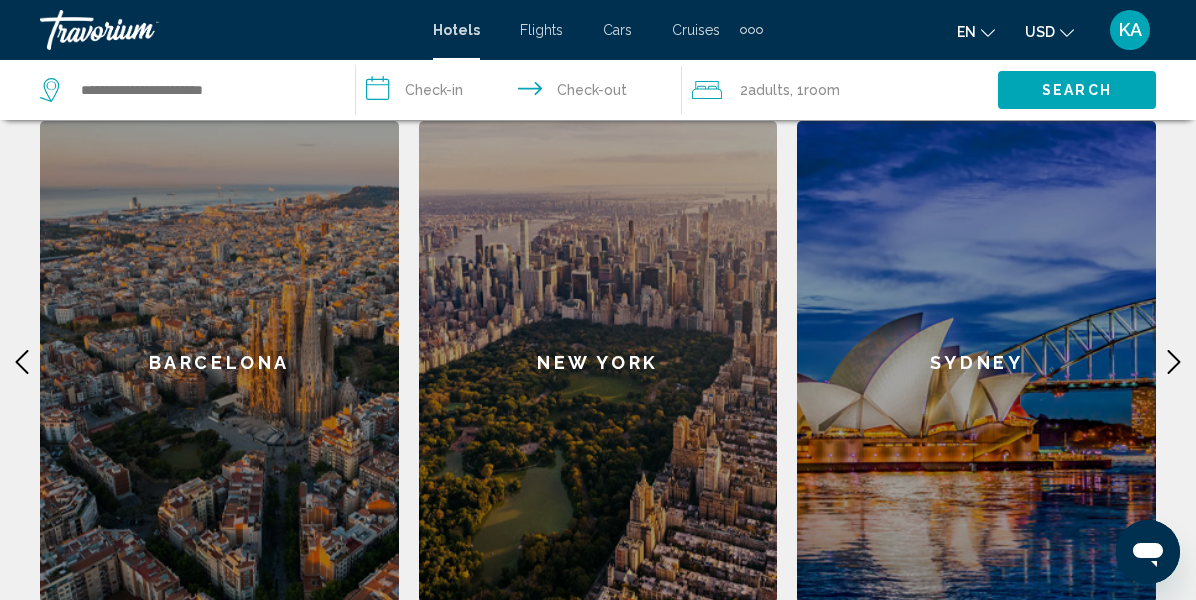 click 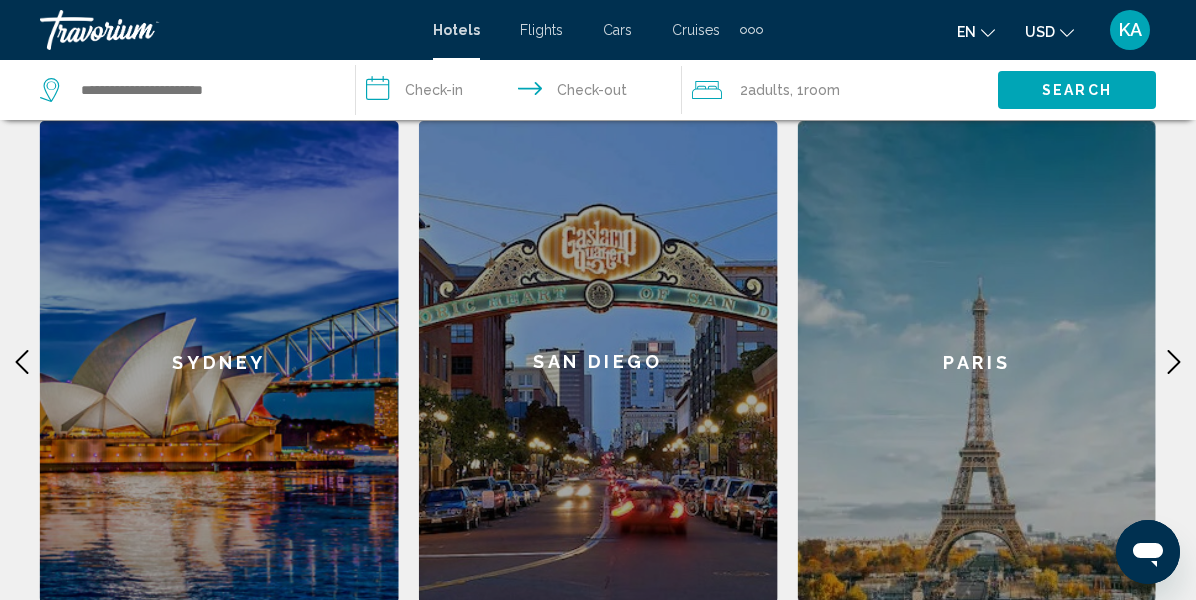 click 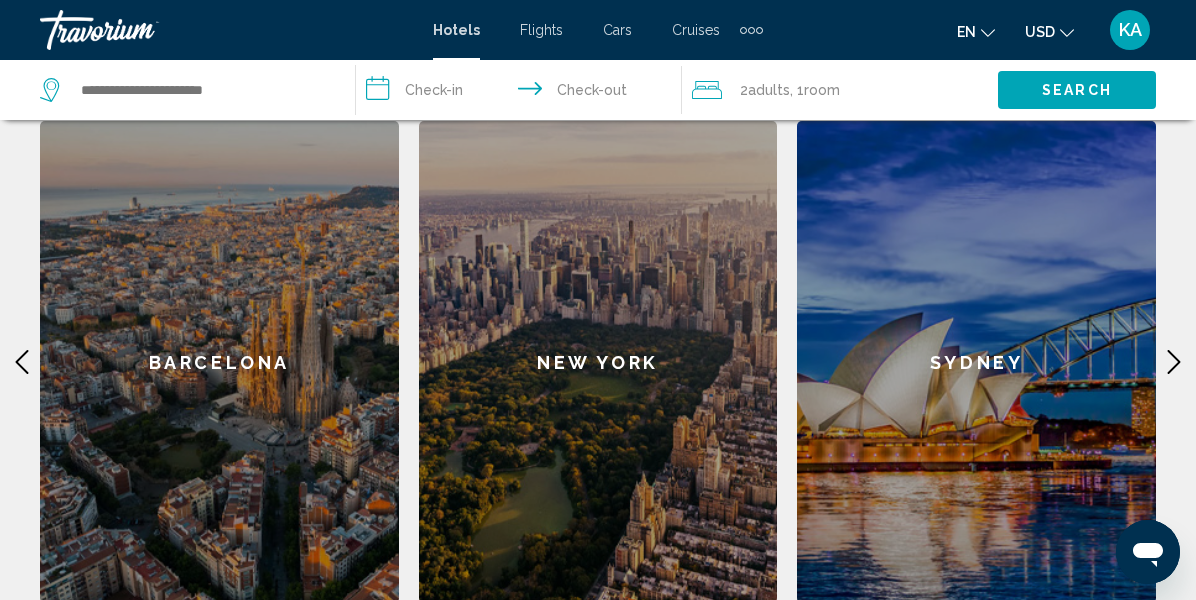 click 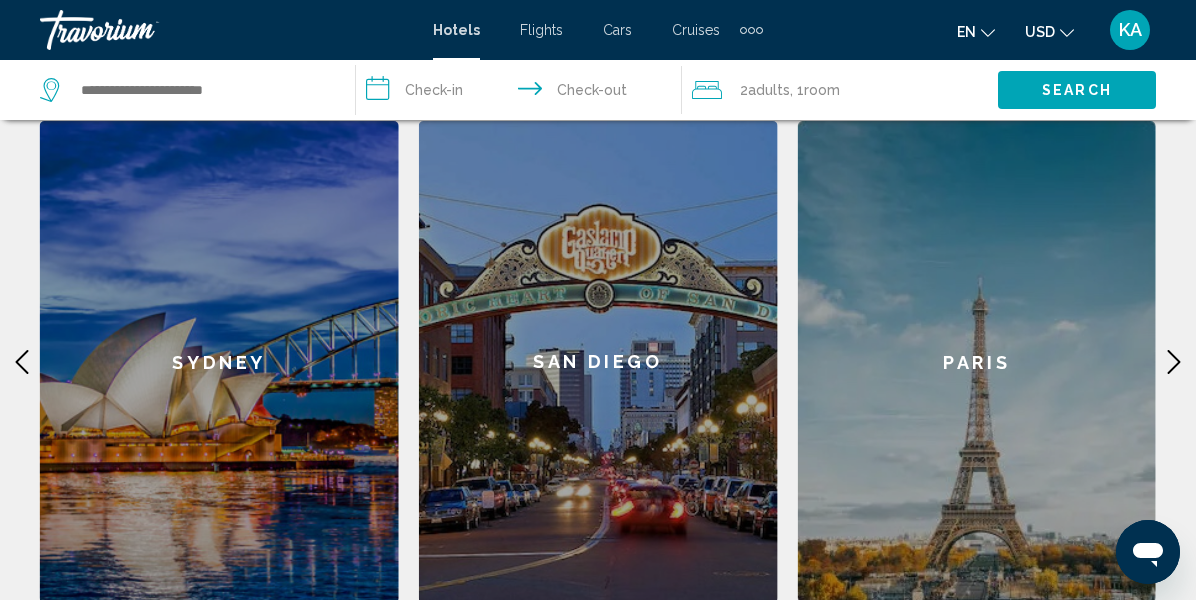 click on "**********" at bounding box center [598, 266] 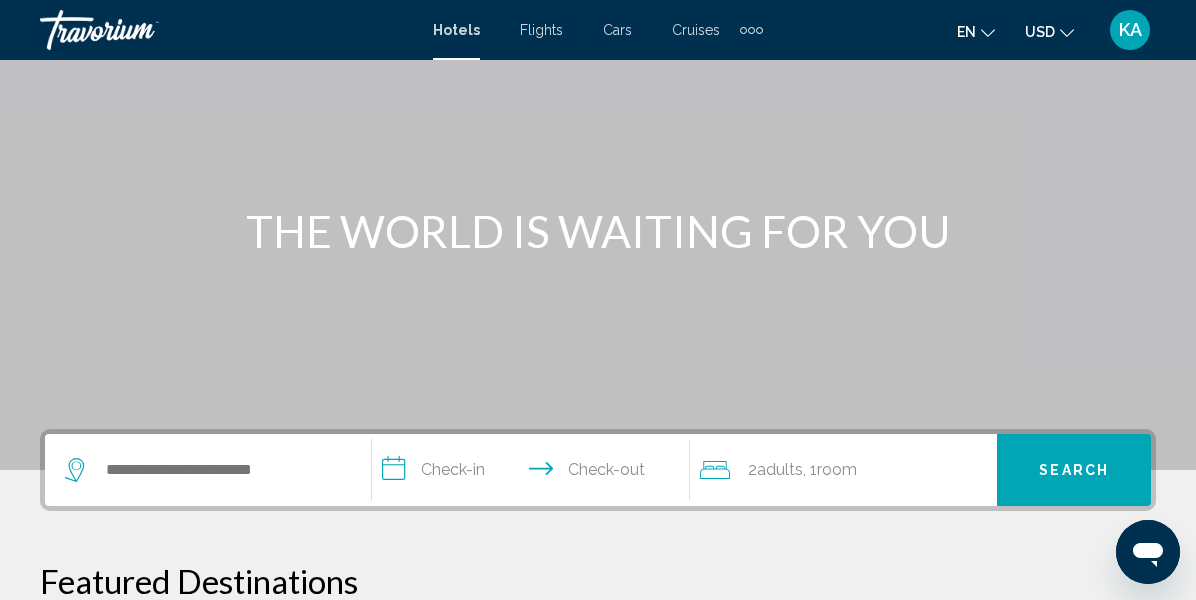 scroll, scrollTop: 108, scrollLeft: 0, axis: vertical 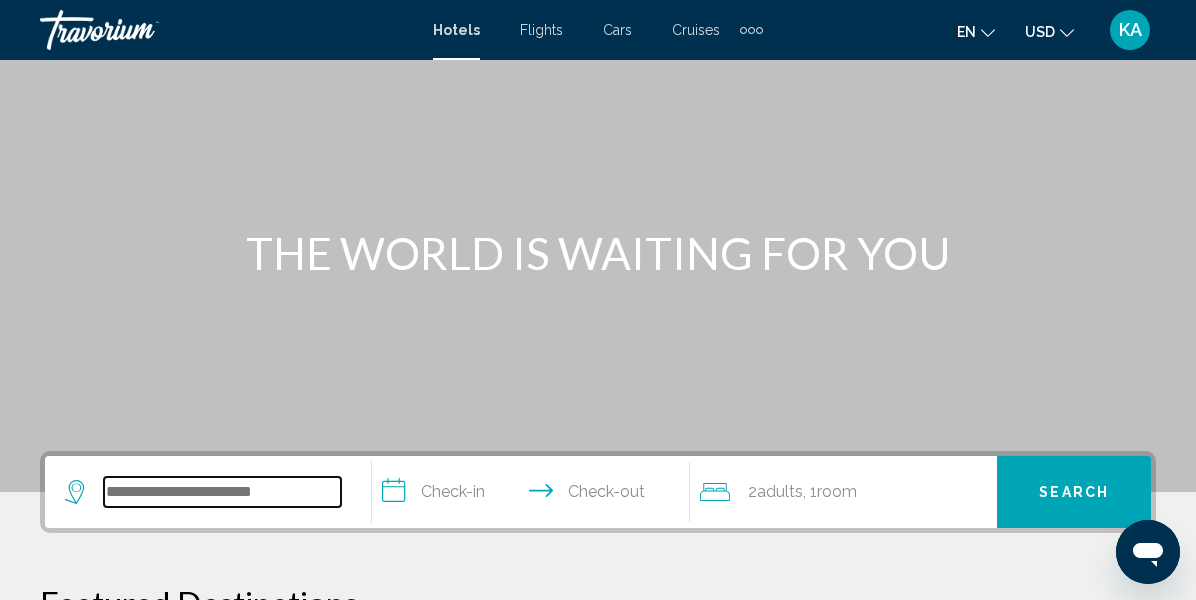 click at bounding box center [222, 492] 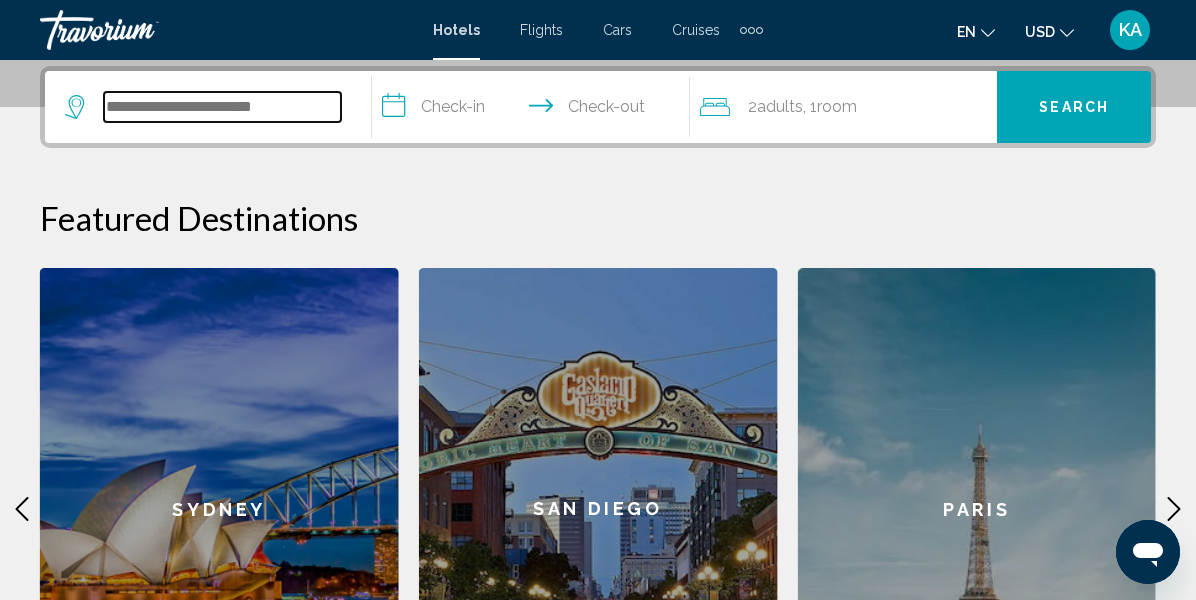 scroll, scrollTop: 494, scrollLeft: 0, axis: vertical 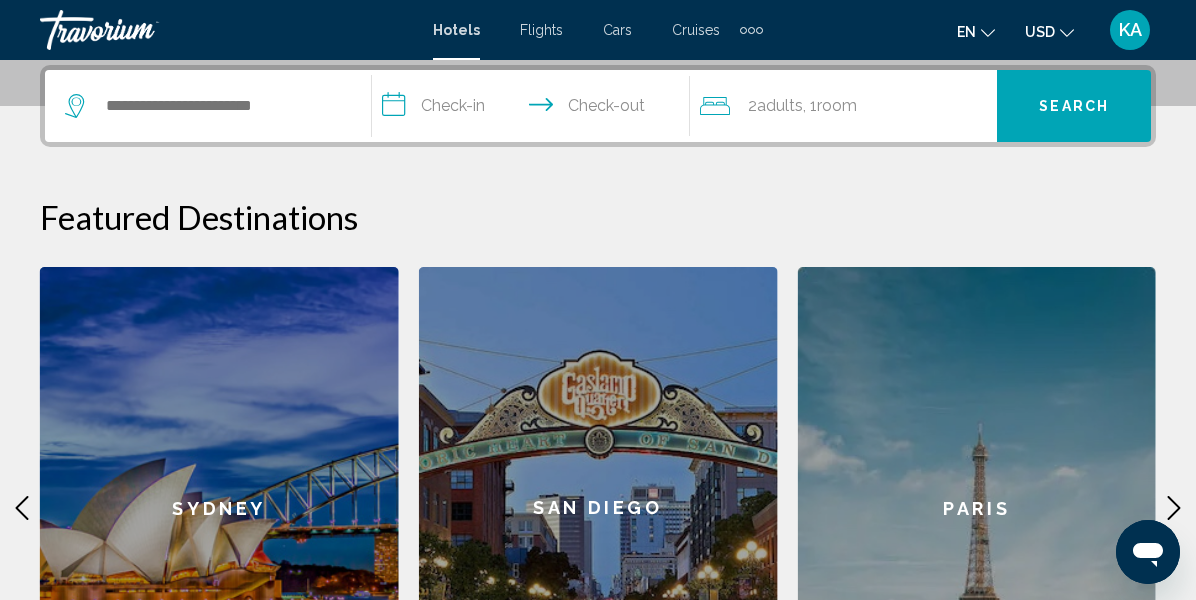 click 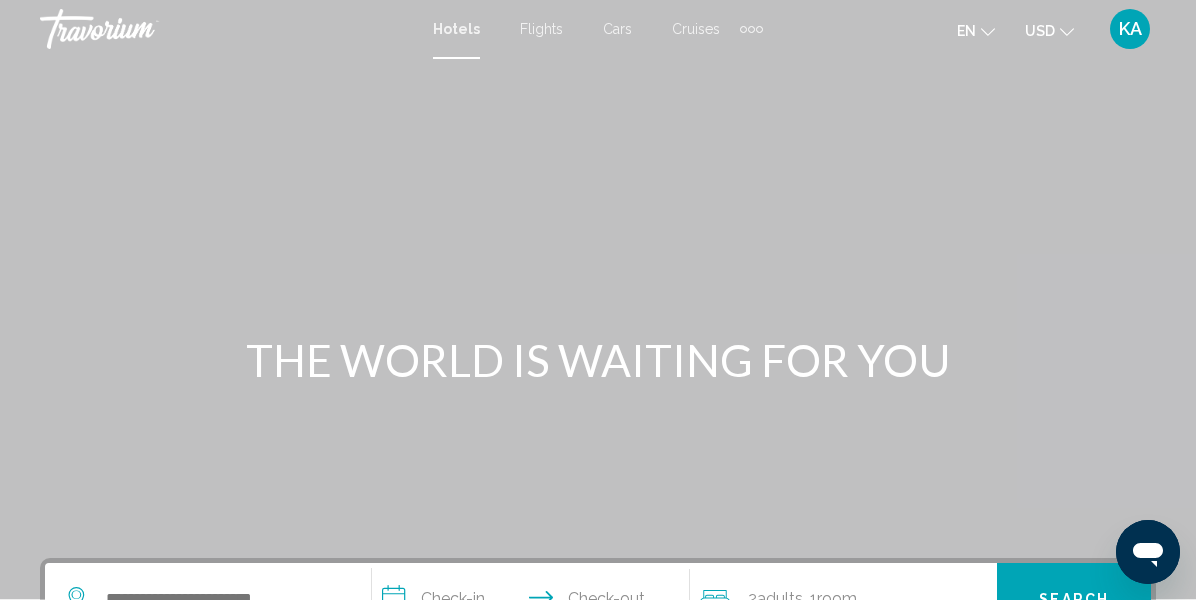 scroll, scrollTop: 0, scrollLeft: 0, axis: both 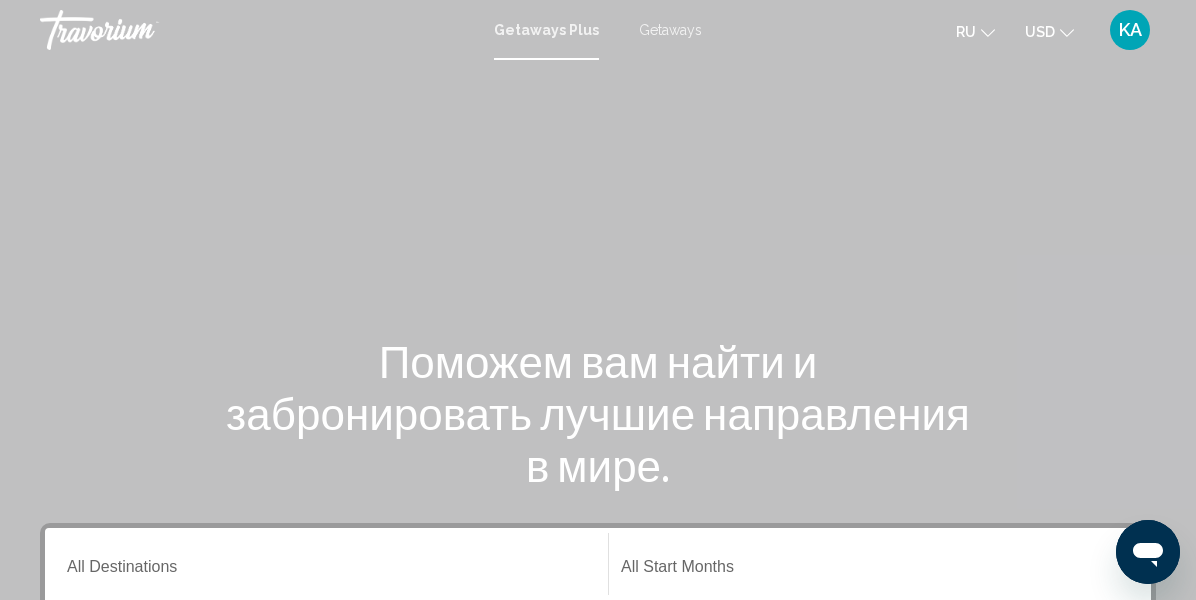 click on "Поможем вам найти и забронировать лучшие направления в мире." at bounding box center (598, 413) 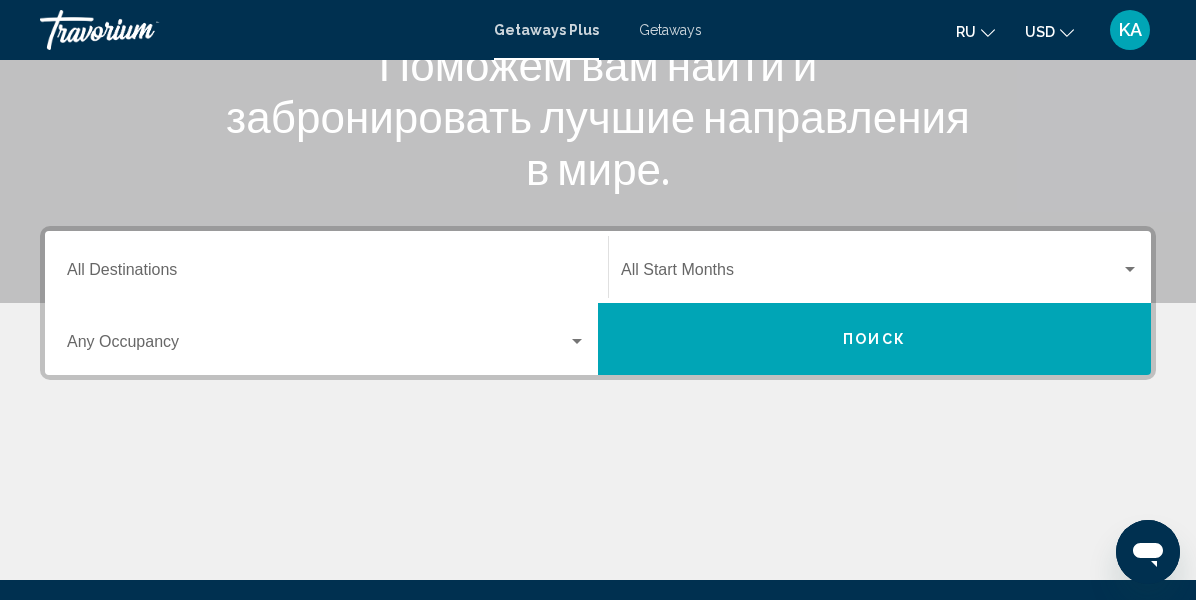 scroll, scrollTop: 320, scrollLeft: 0, axis: vertical 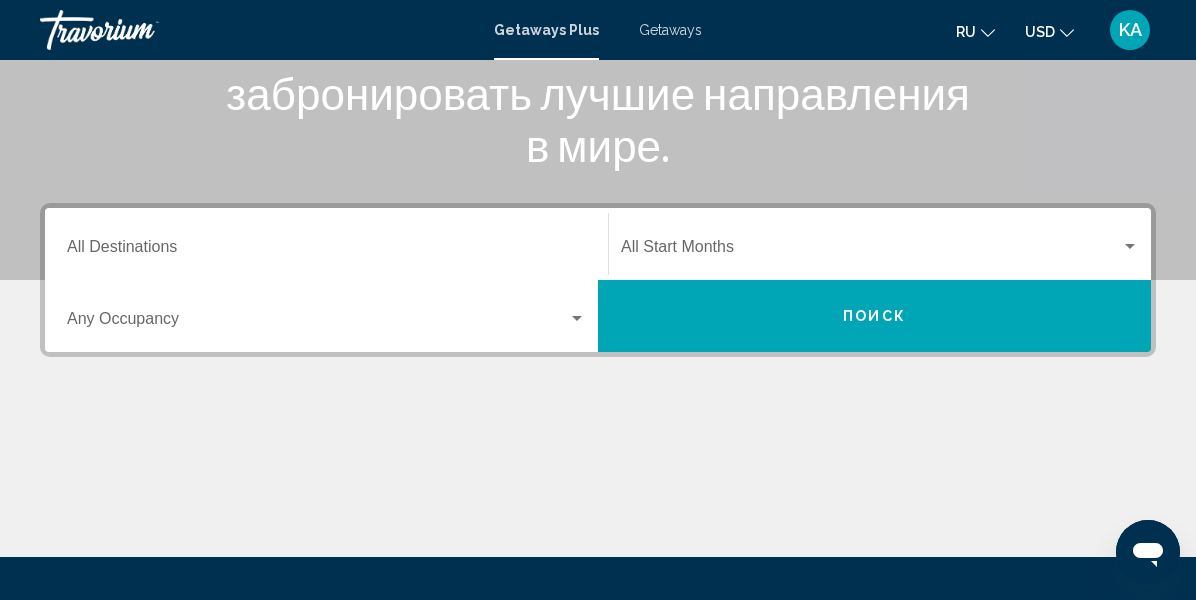 click at bounding box center [317, 323] 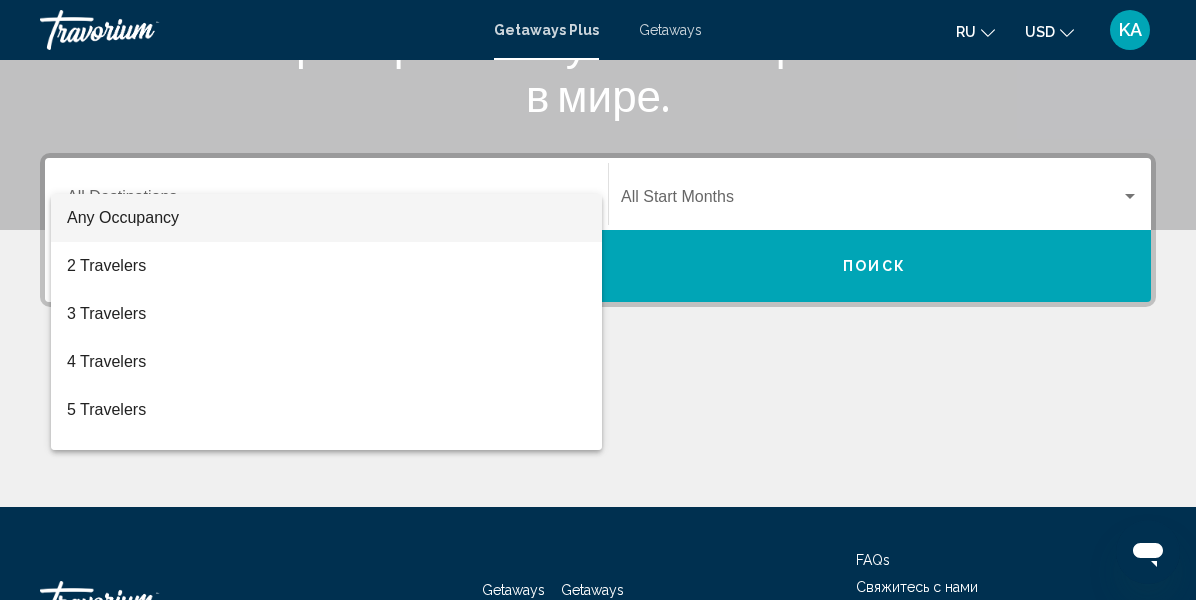 scroll, scrollTop: 458, scrollLeft: 0, axis: vertical 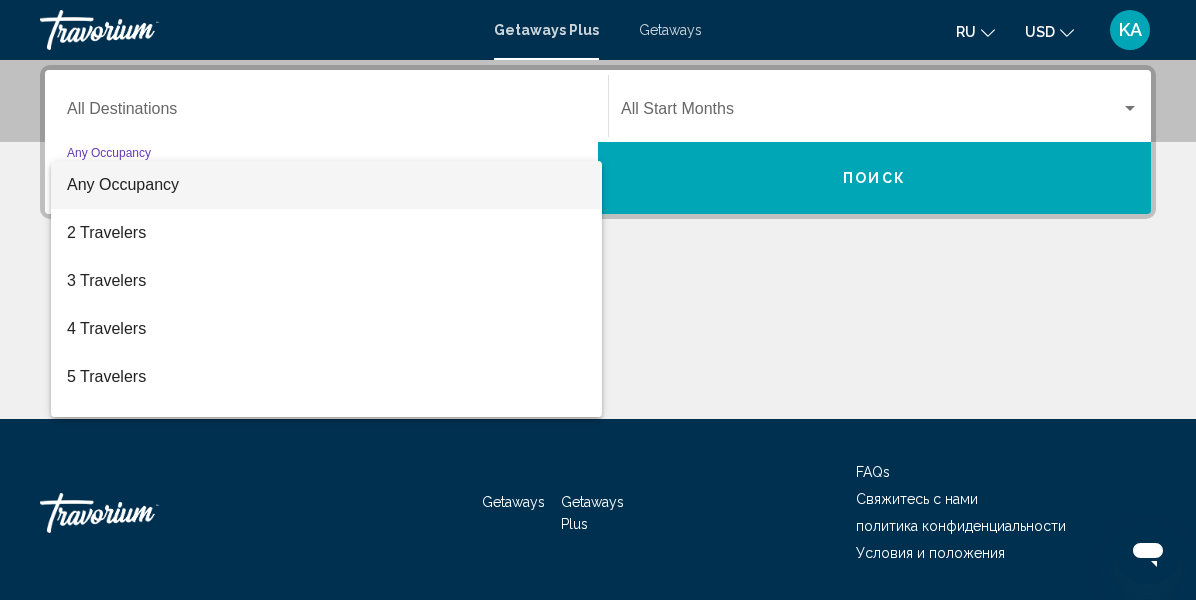 click at bounding box center (598, 300) 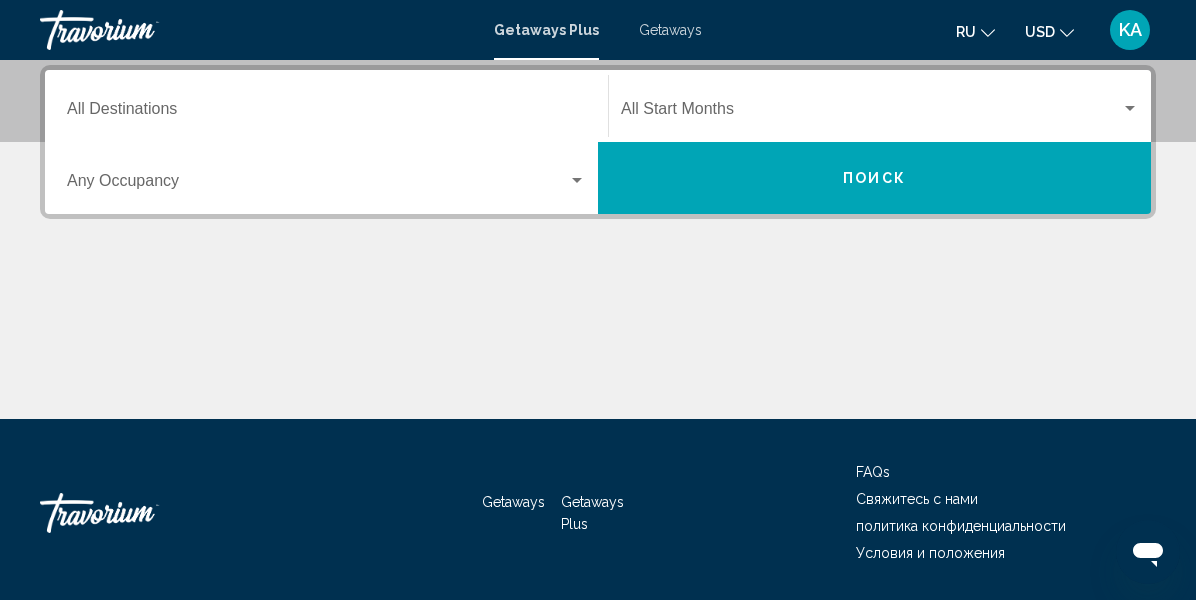 click at bounding box center [577, 180] 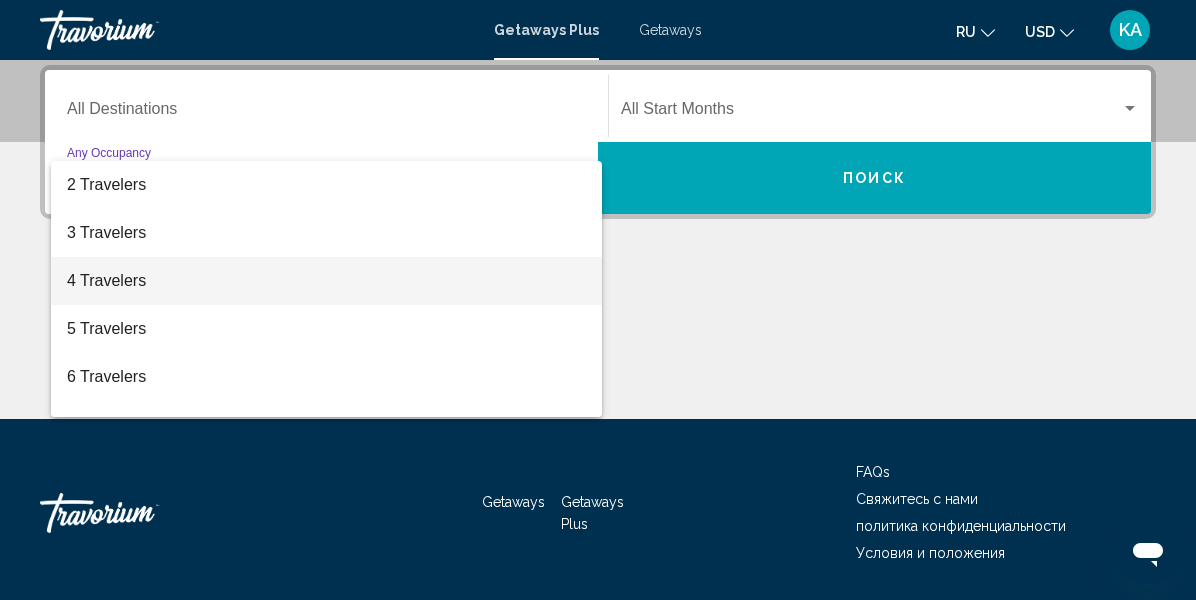 scroll, scrollTop: 0, scrollLeft: 0, axis: both 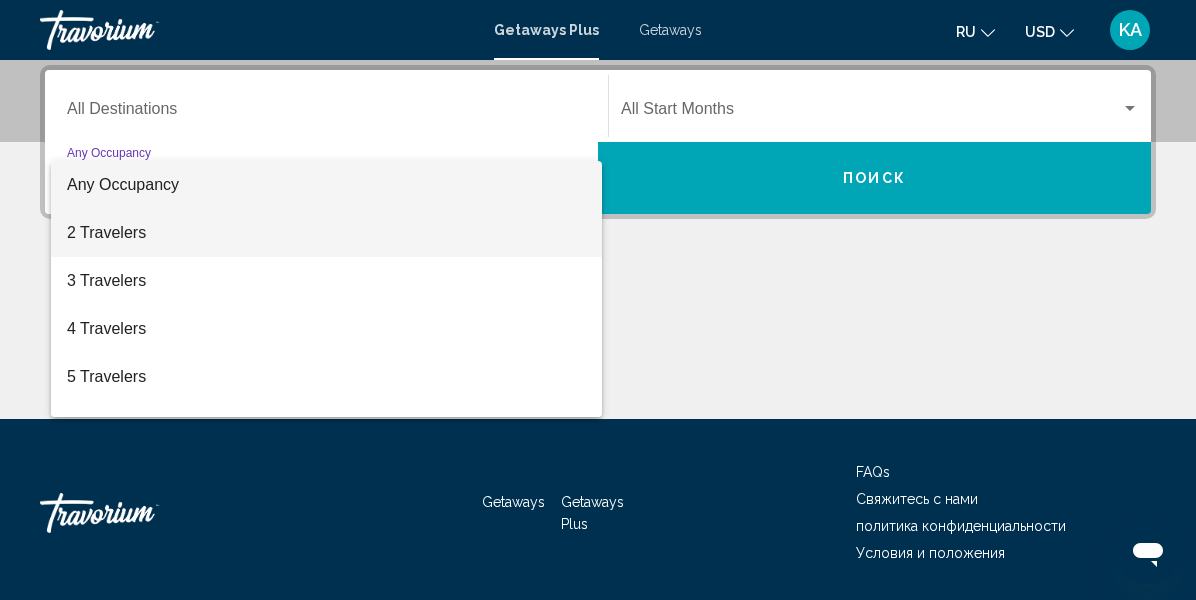 click on "2 Travelers" at bounding box center [326, 233] 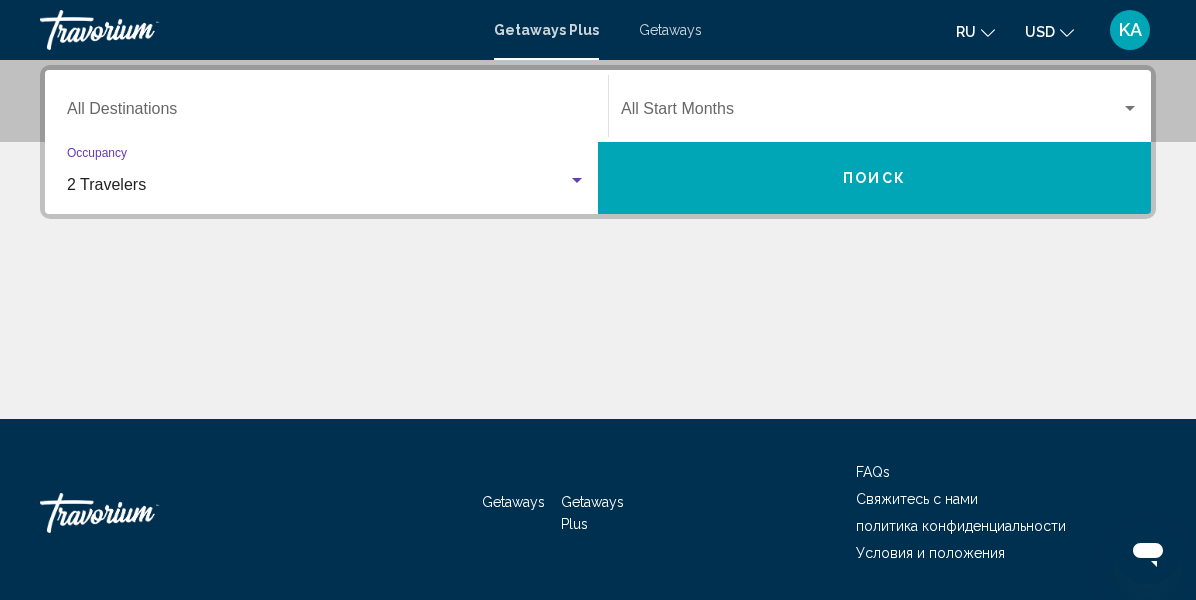 click on "Destination All Destinations" at bounding box center (326, 113) 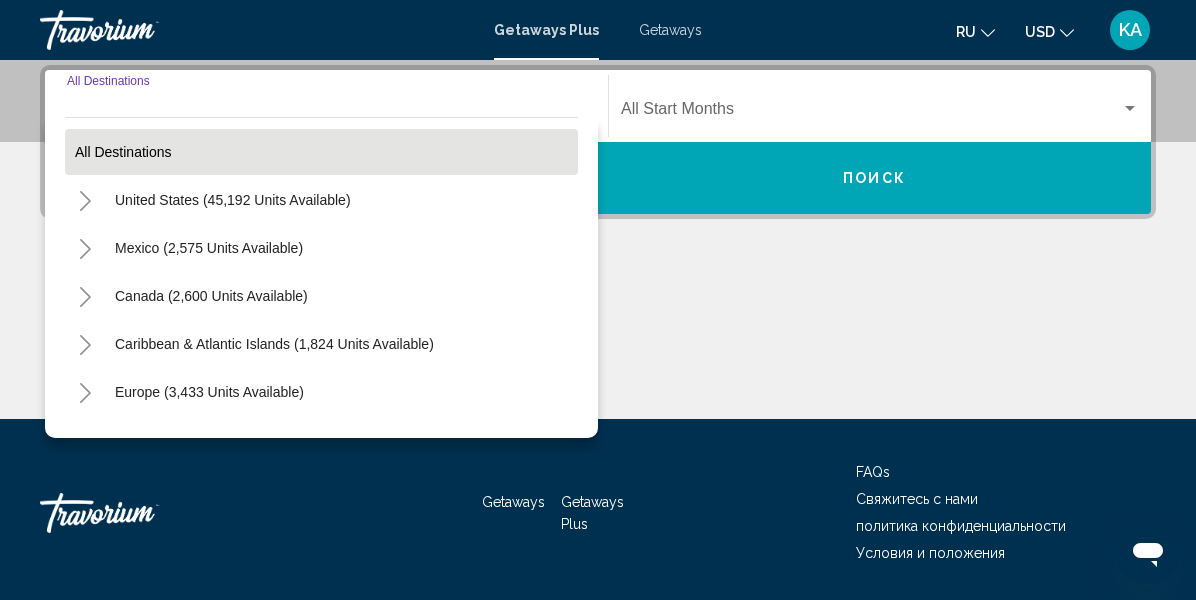 click on "All destinations" at bounding box center [321, 152] 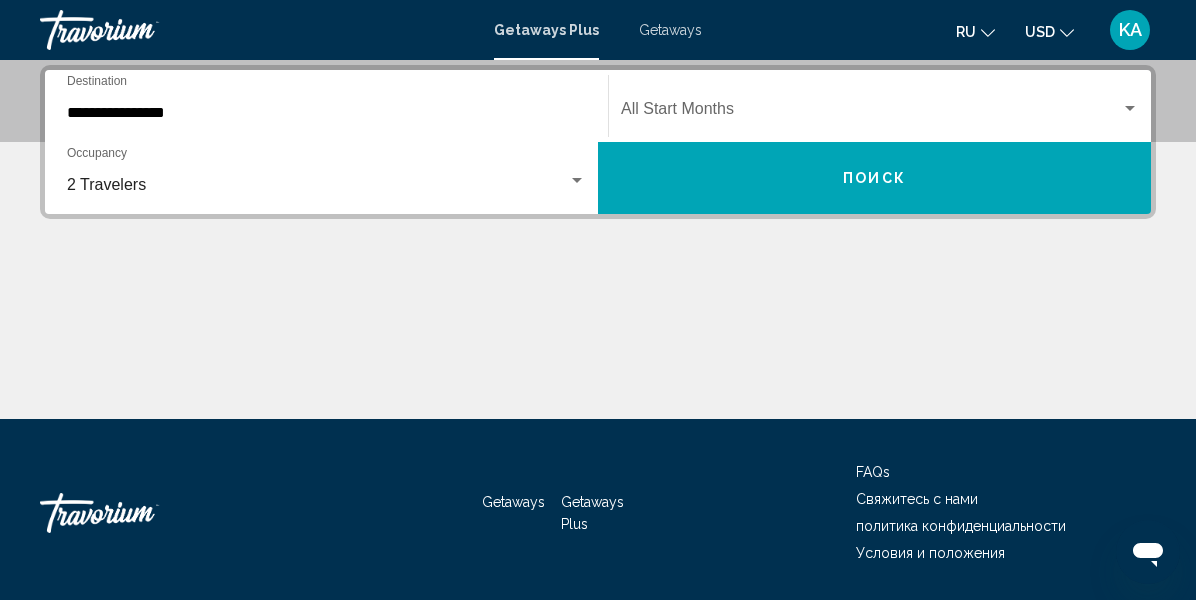 click on "**********" at bounding box center [326, 113] 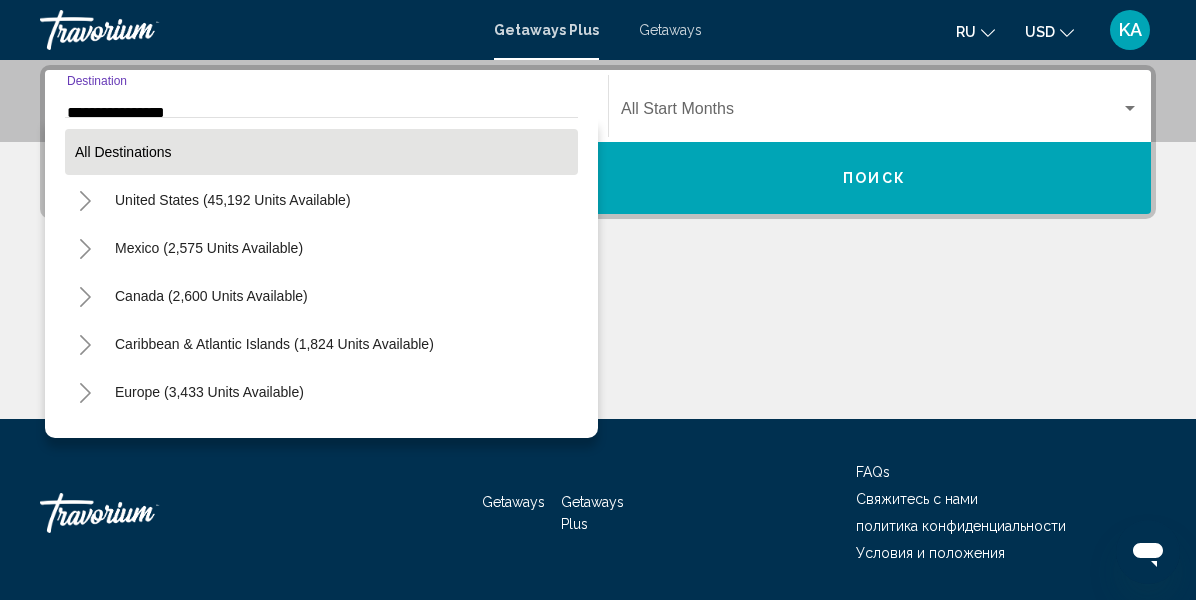 click on "All destinations" at bounding box center (321, 152) 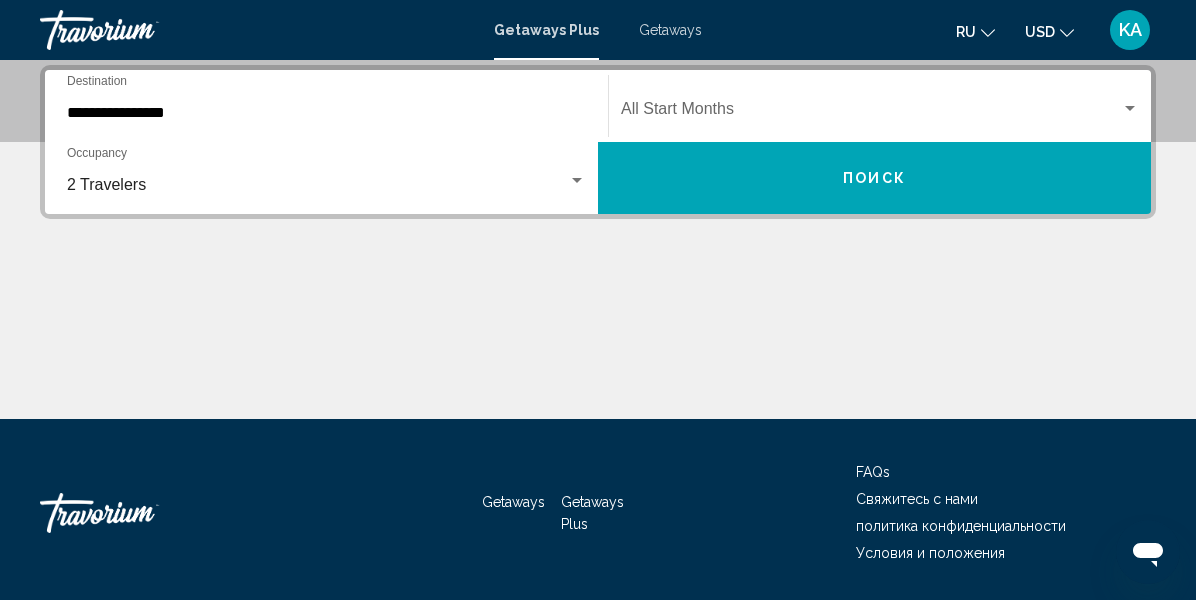 click on "**********" at bounding box center [326, 106] 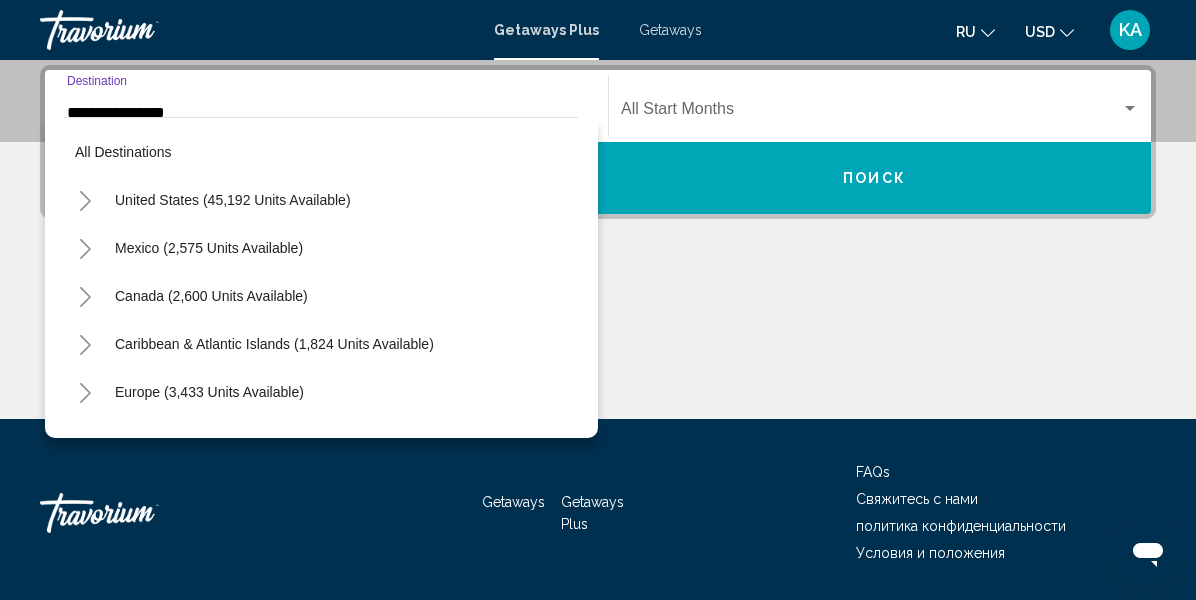 click on "Europe (3,433 units available)" at bounding box center (321, 440) 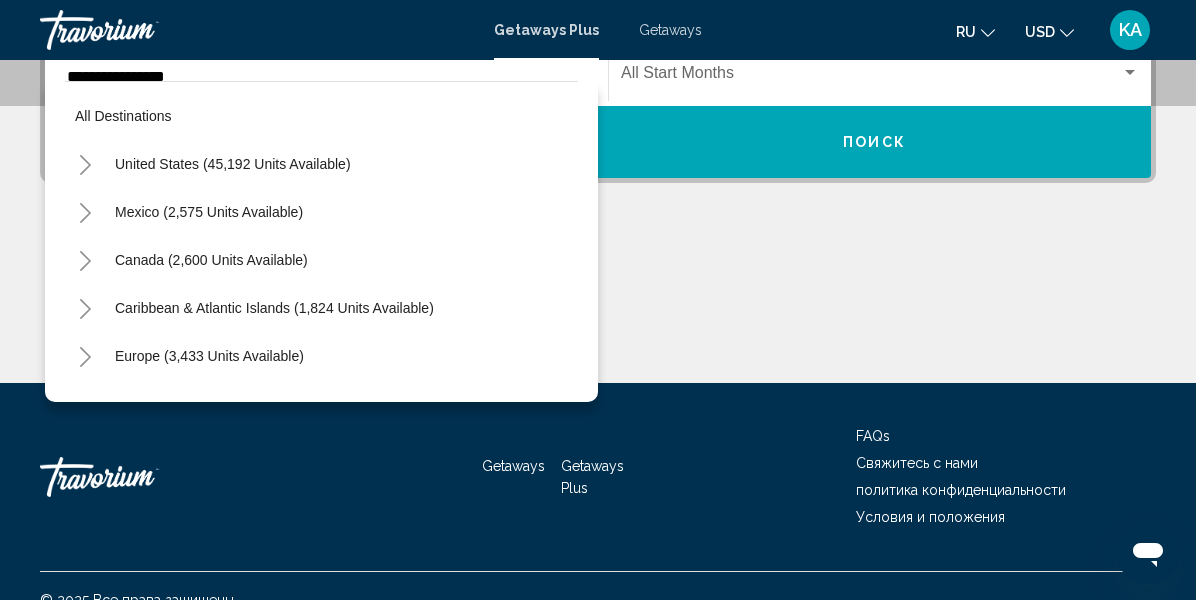 scroll, scrollTop: 498, scrollLeft: 0, axis: vertical 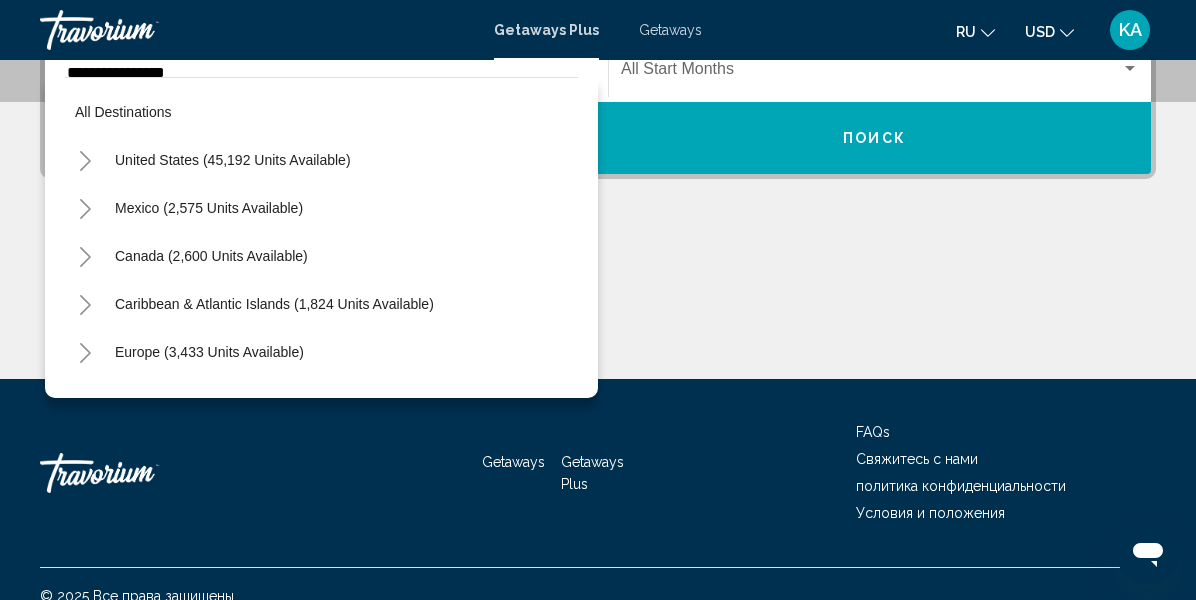 click 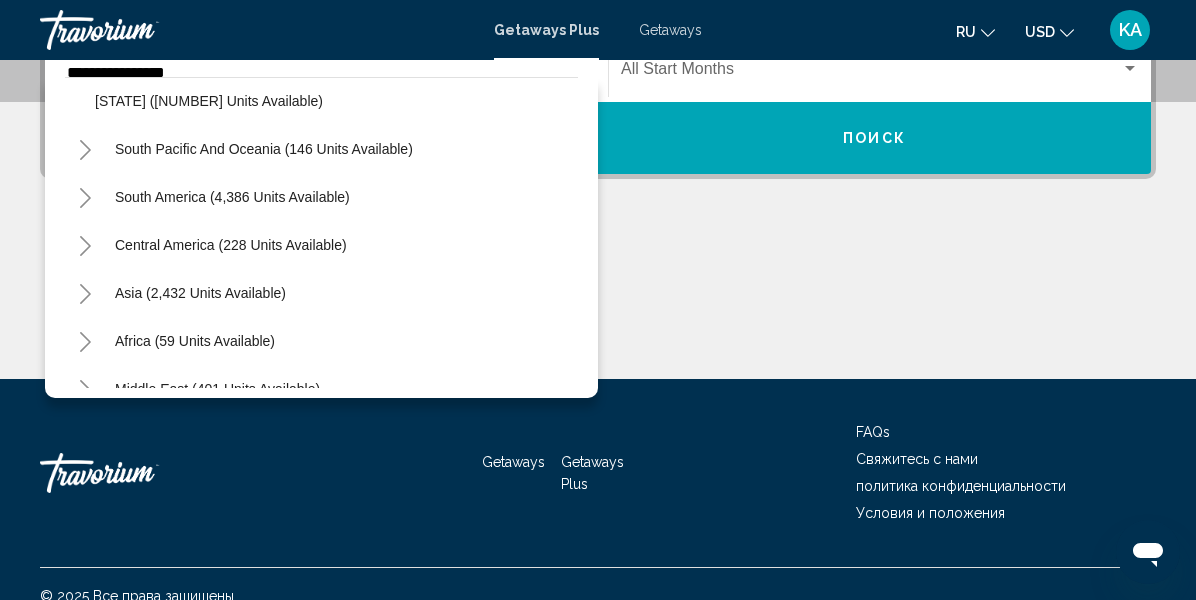 scroll, scrollTop: 564, scrollLeft: 0, axis: vertical 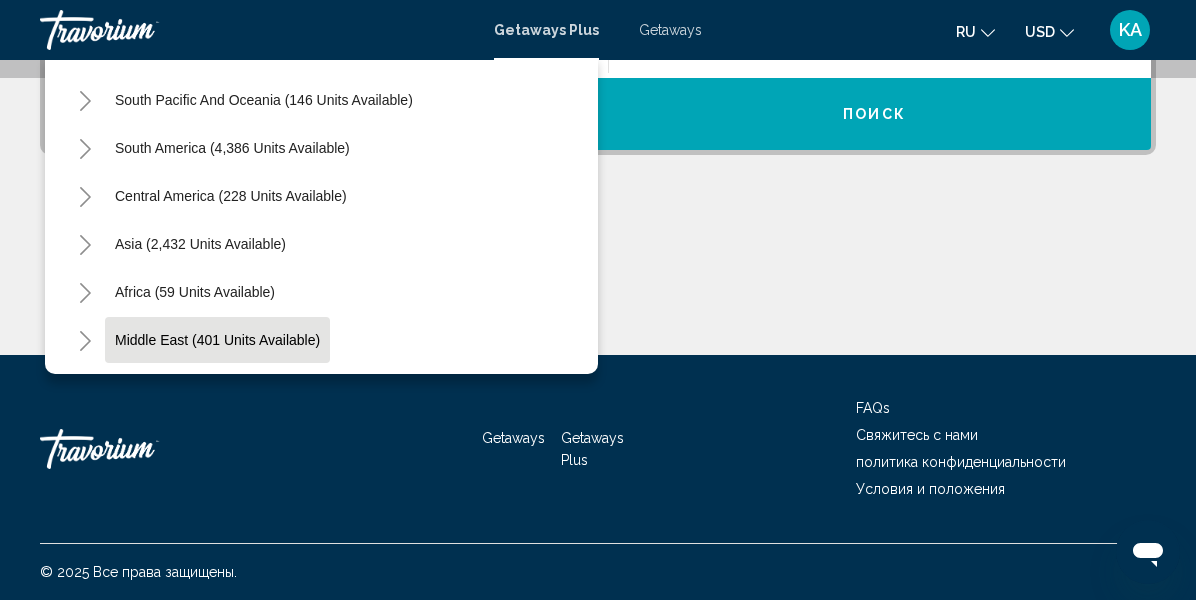 click on "Middle East (401 units available)" 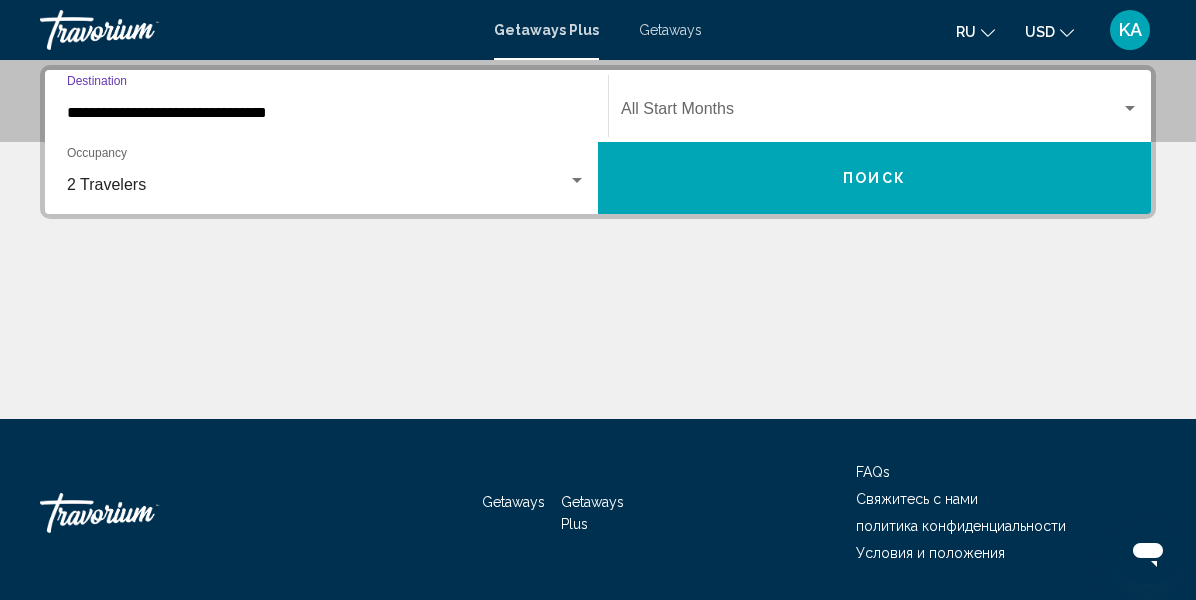 click on "Поиск" at bounding box center [874, 178] 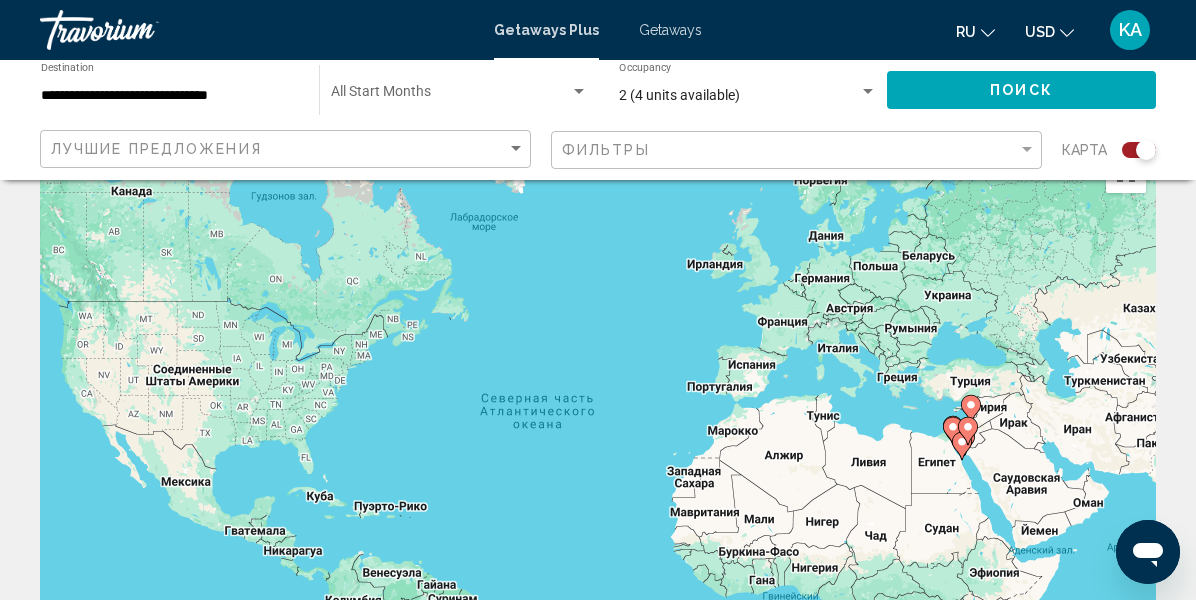 scroll, scrollTop: 0, scrollLeft: 0, axis: both 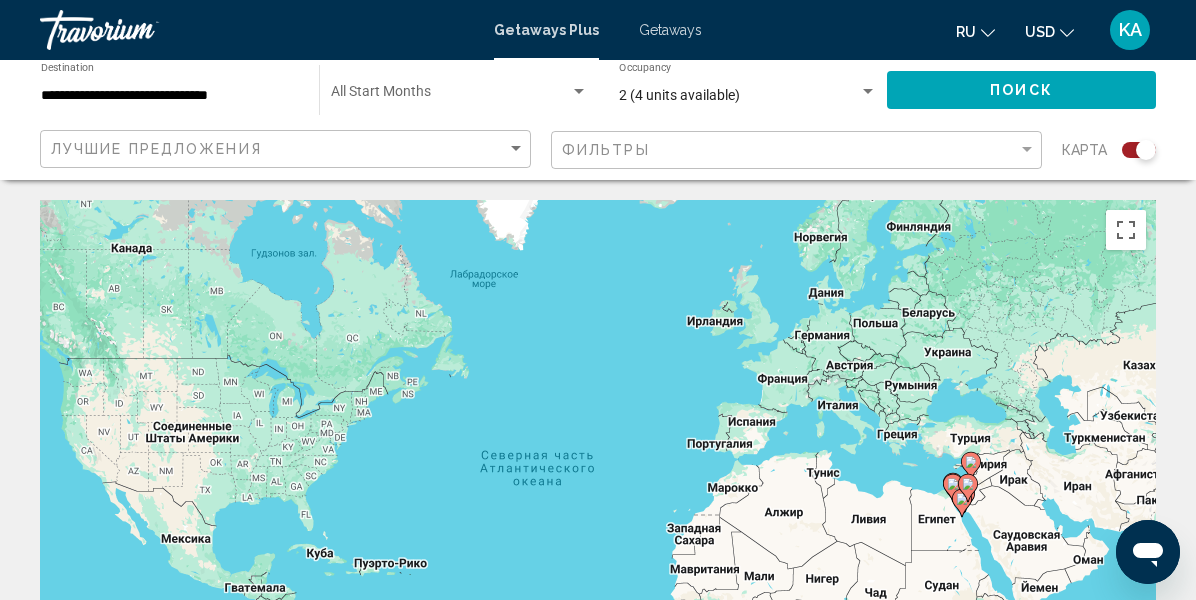 click on "**********" at bounding box center (170, 96) 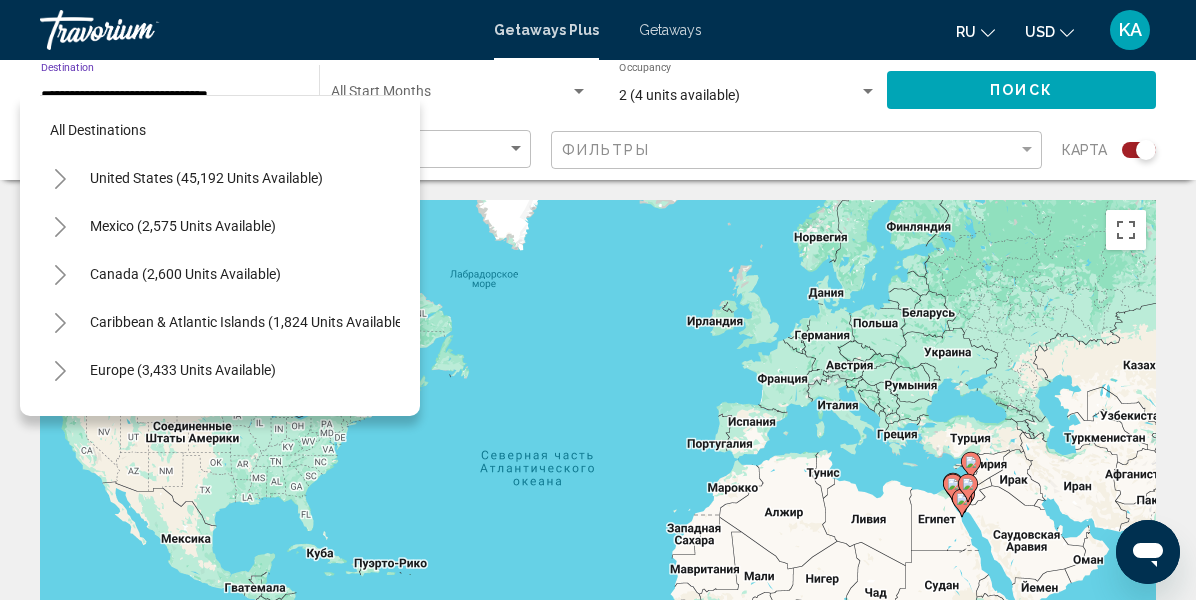 scroll, scrollTop: 455, scrollLeft: 0, axis: vertical 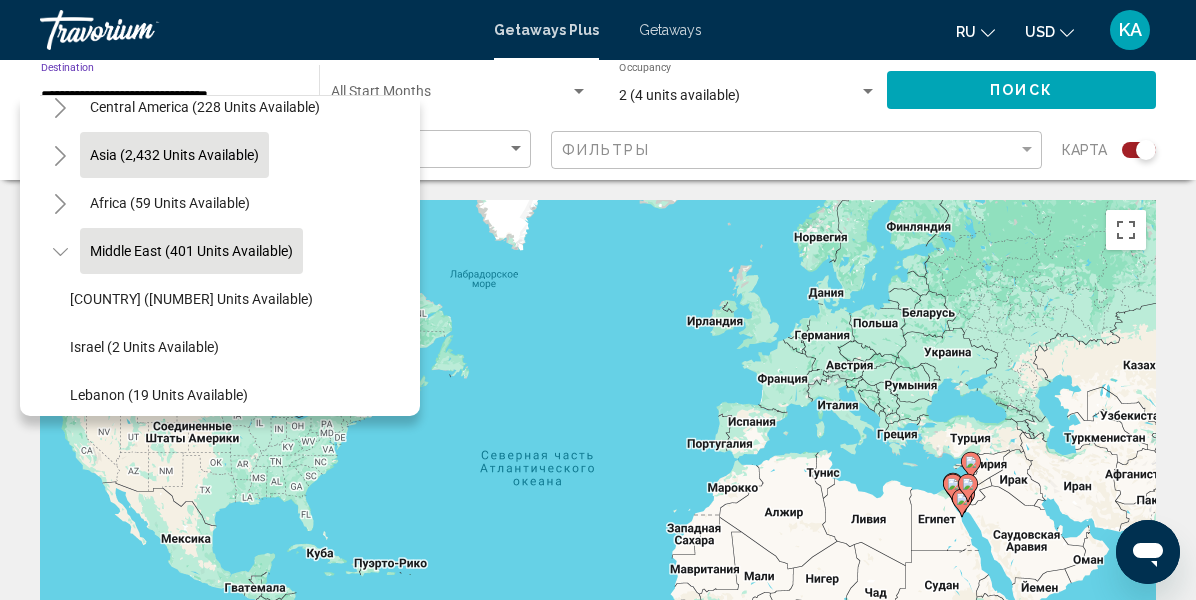 click on "Asia (2,432 units available)" at bounding box center (170, 203) 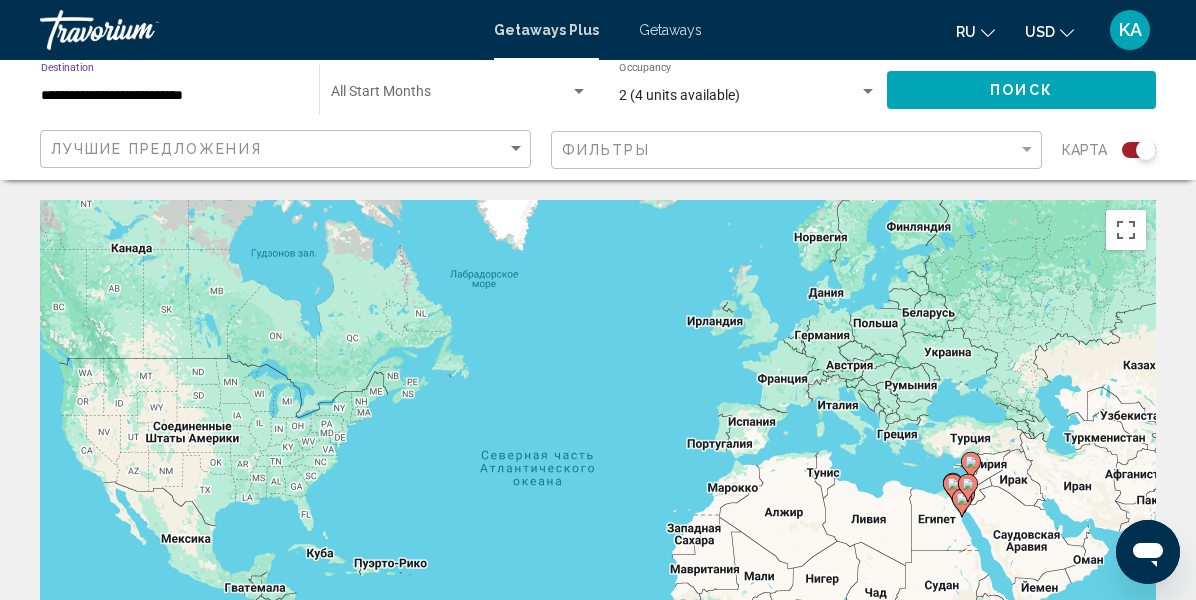 click on "Поиск" 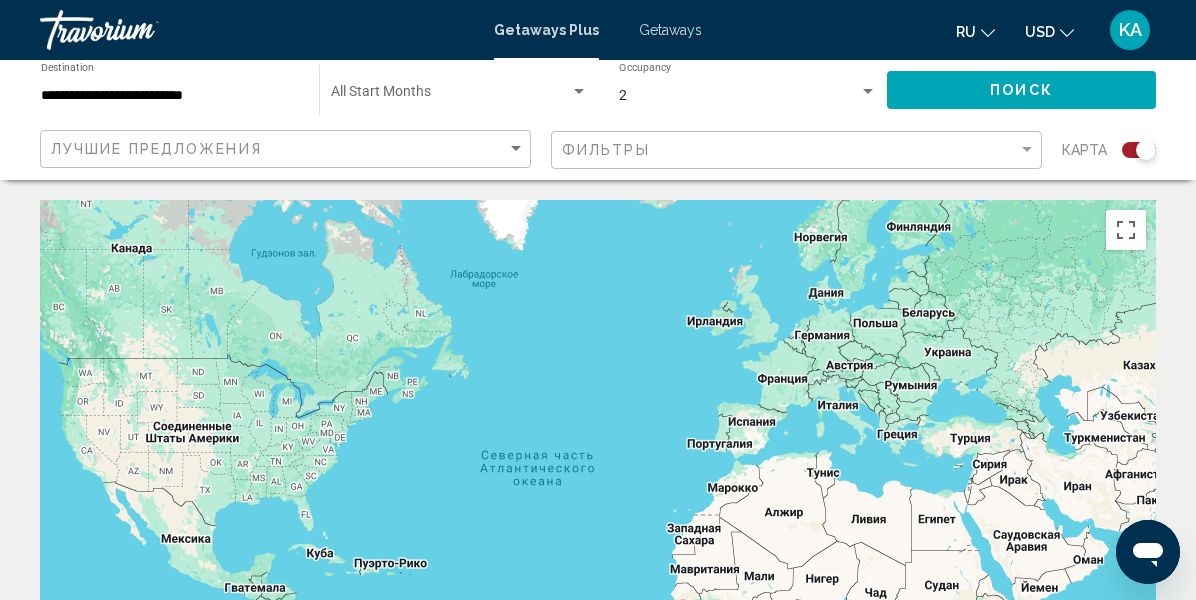 type 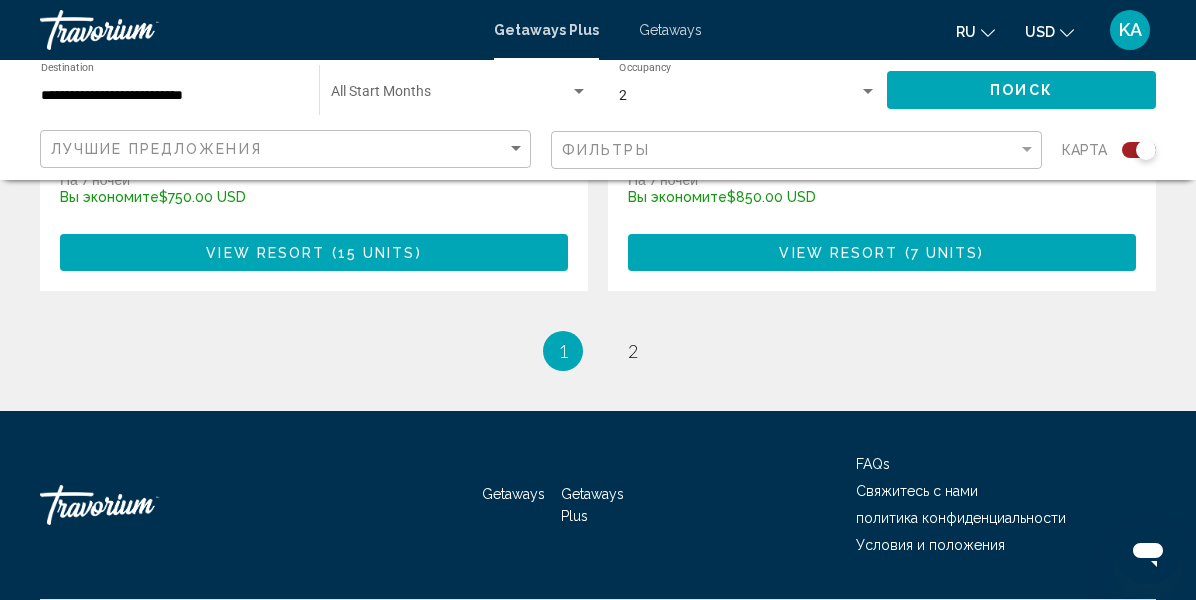 scroll, scrollTop: 4730, scrollLeft: 0, axis: vertical 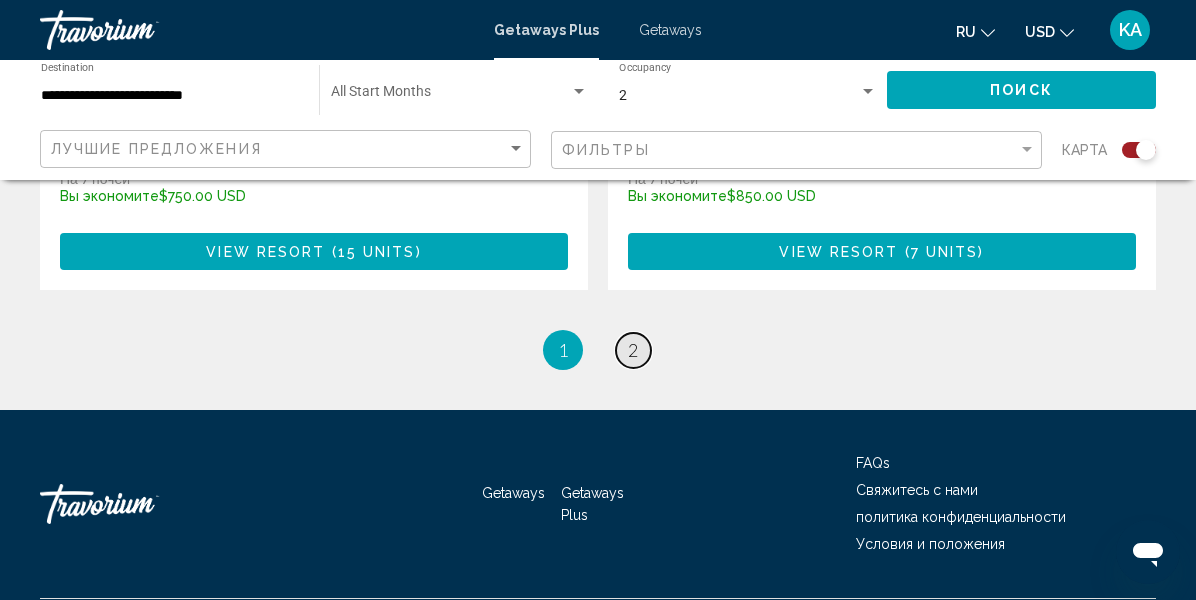 click on "2" at bounding box center (633, 350) 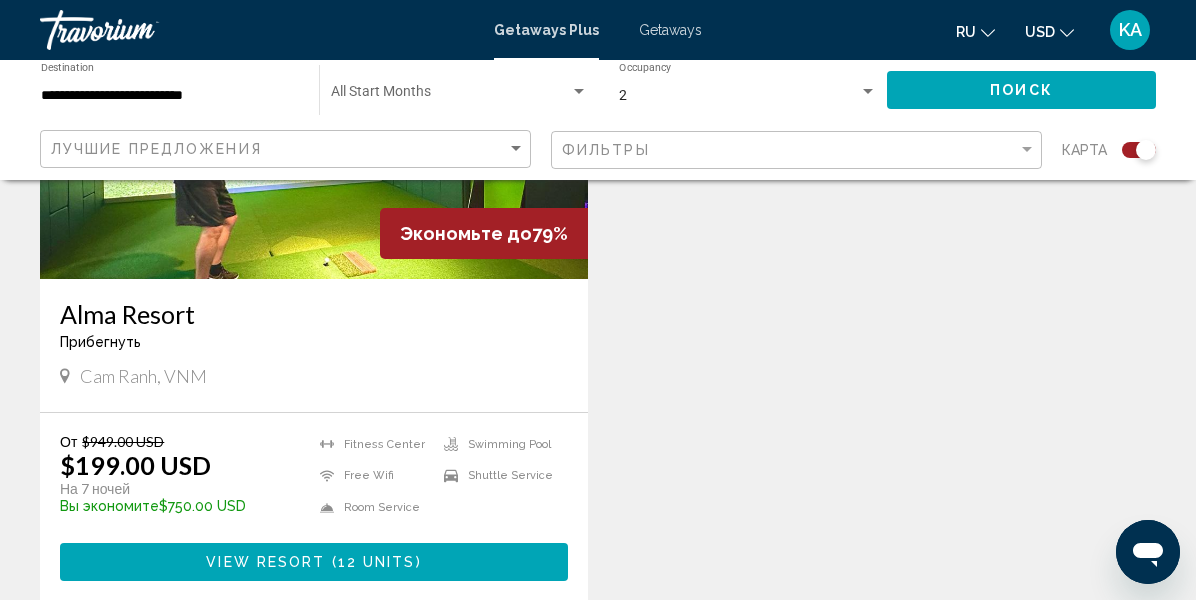 scroll, scrollTop: 3760, scrollLeft: 0, axis: vertical 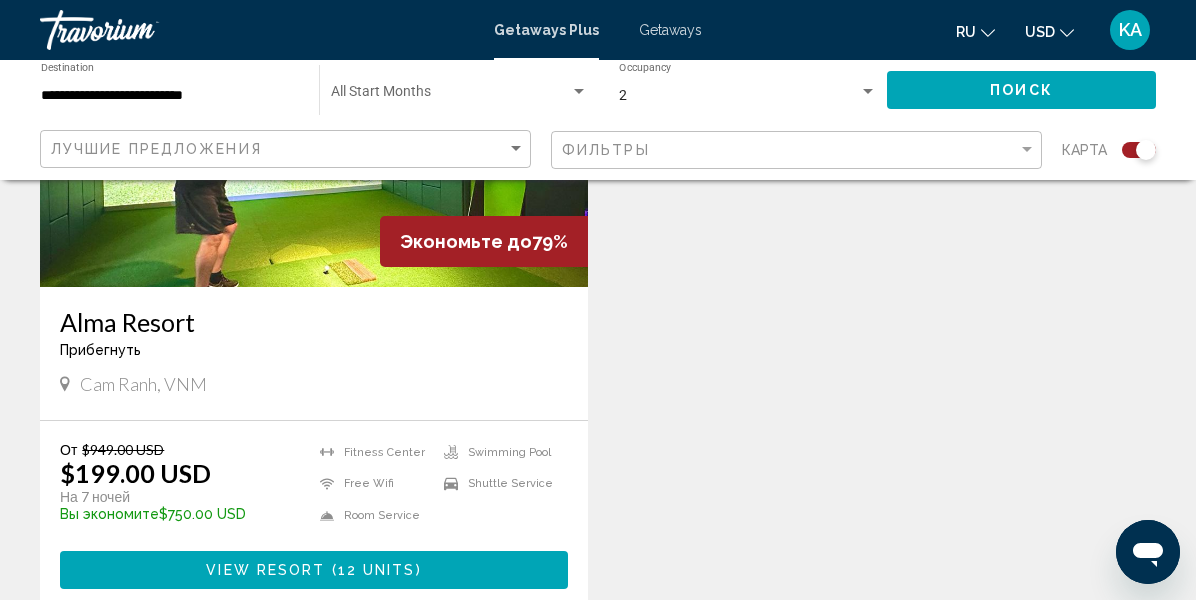 click on "View Resort    ( 12 units )" at bounding box center [314, 569] 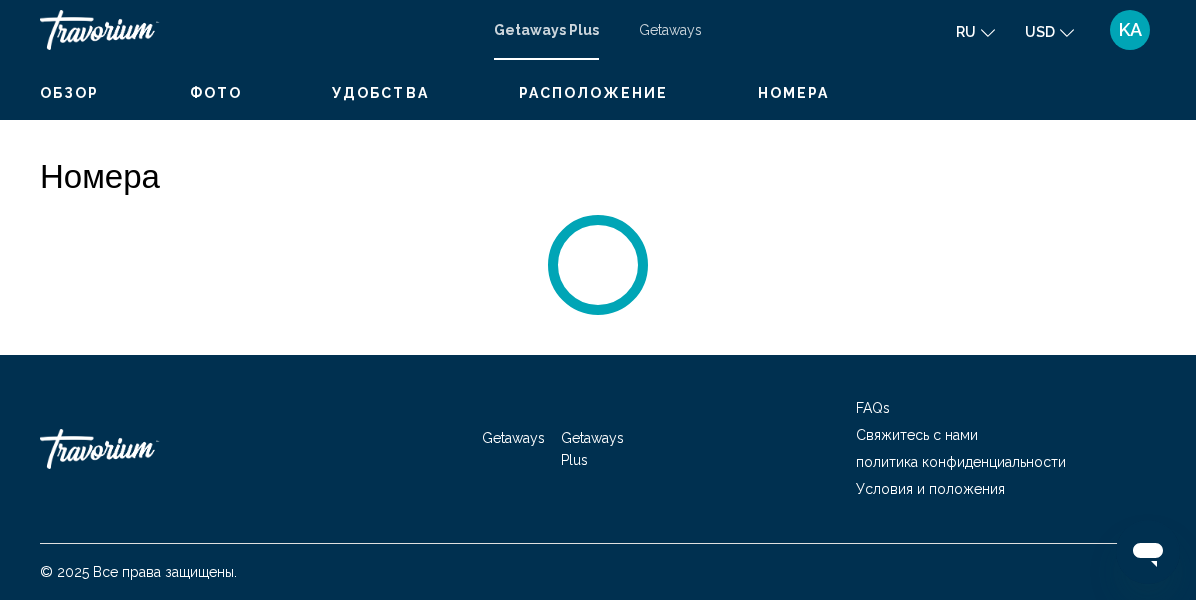 scroll, scrollTop: 235, scrollLeft: 0, axis: vertical 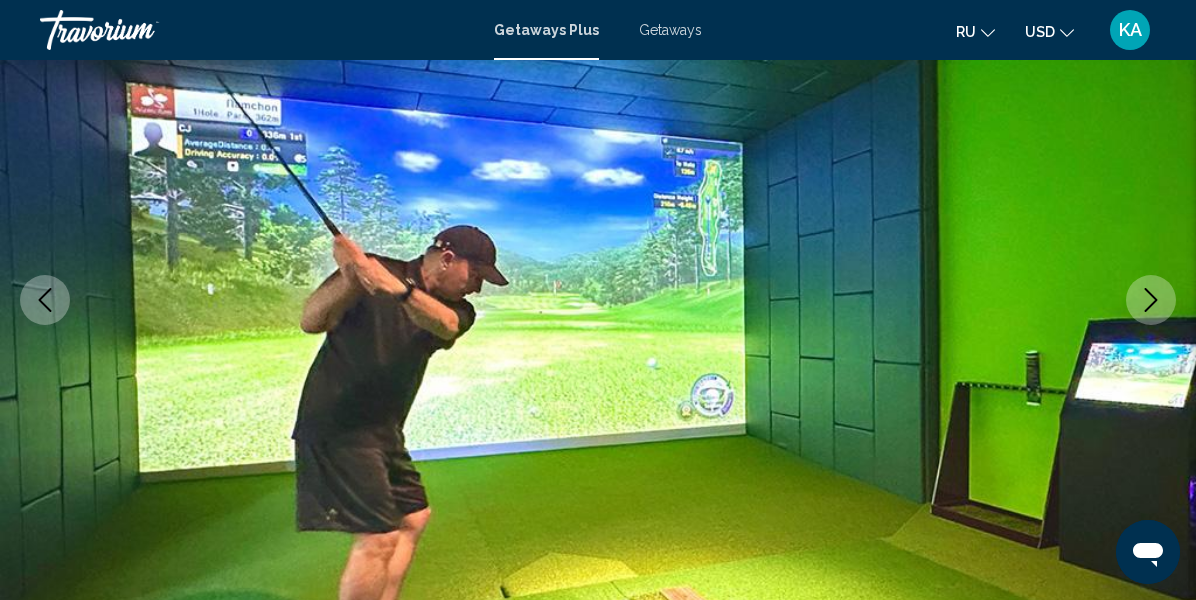 type 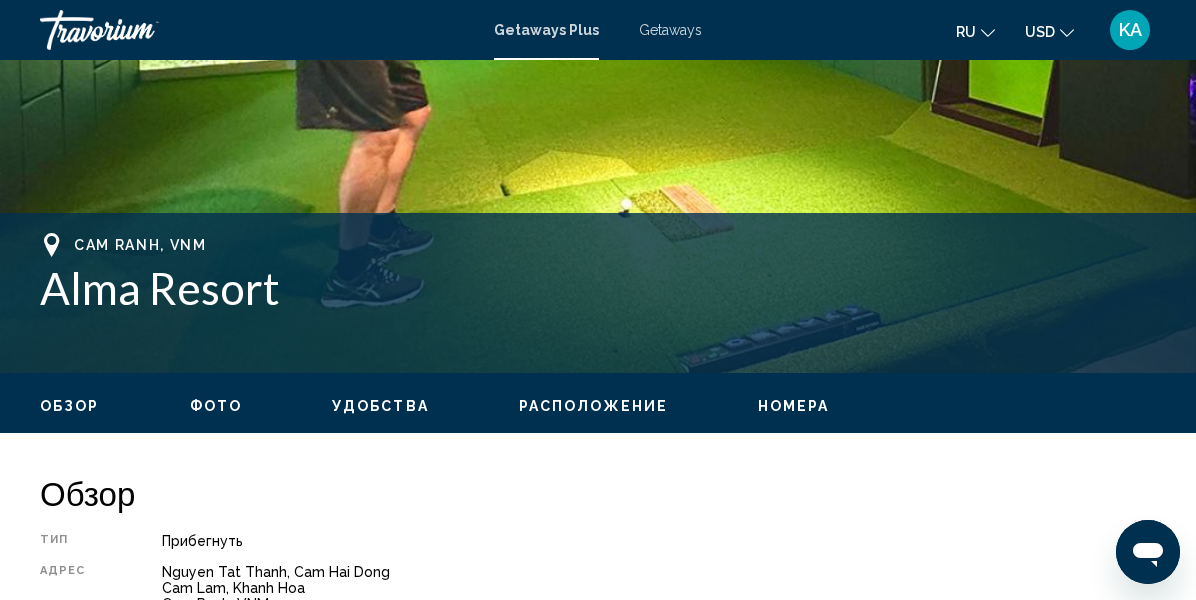 scroll, scrollTop: 629, scrollLeft: 0, axis: vertical 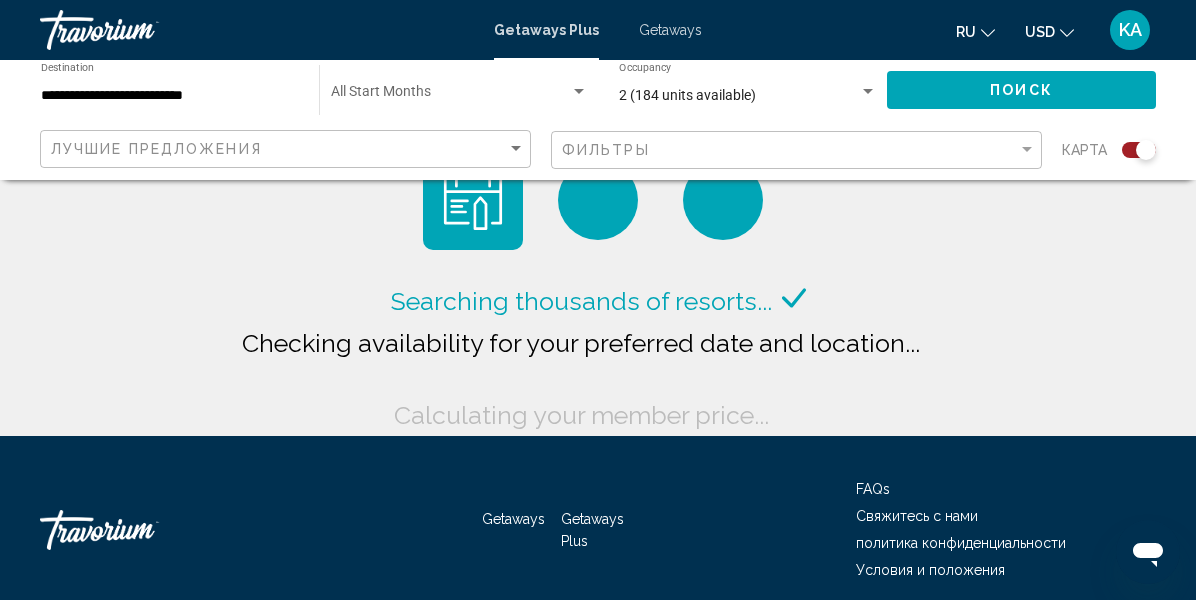 click on "Searching thousands of resorts...
Checking availability for your preferred date and location...
Calculating your member price..." 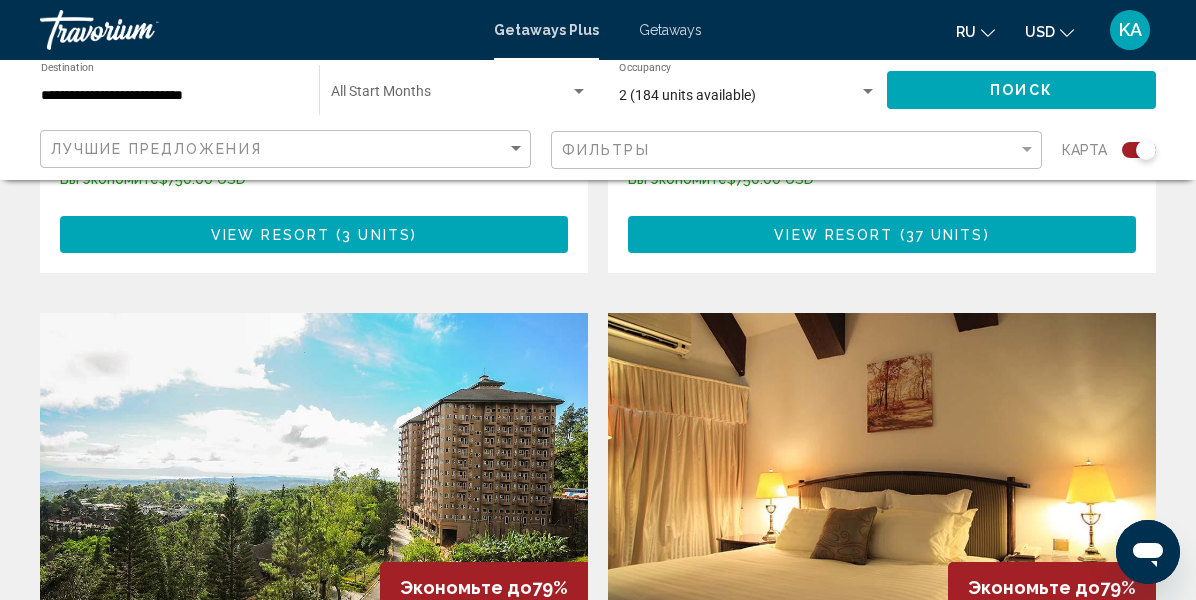 scroll, scrollTop: 2680, scrollLeft: 0, axis: vertical 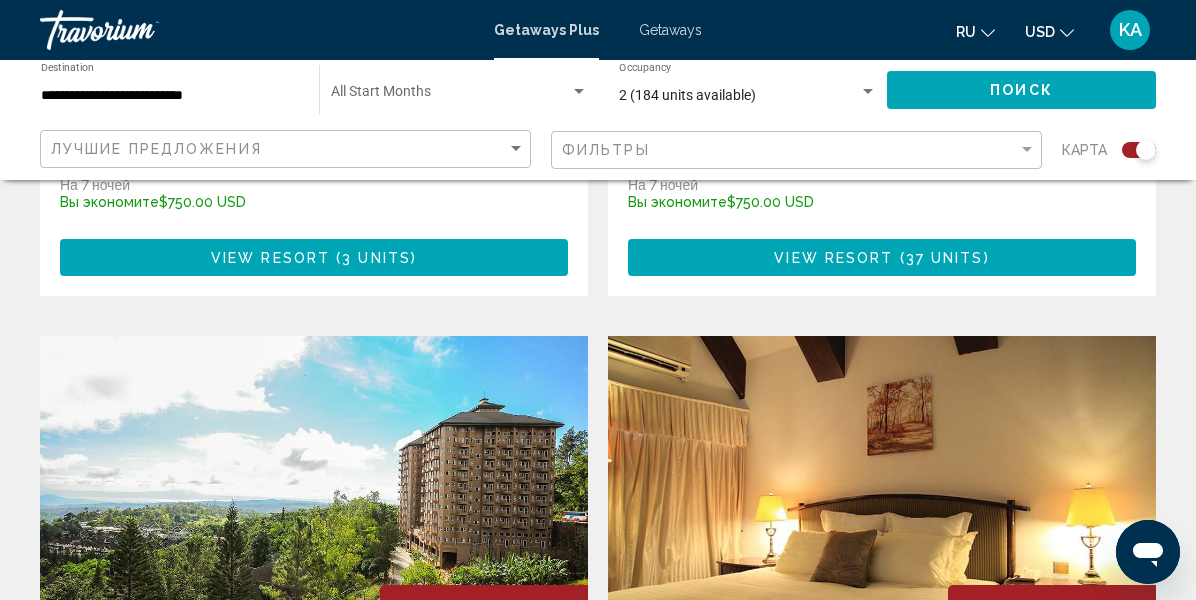 click at bounding box center (882, 496) 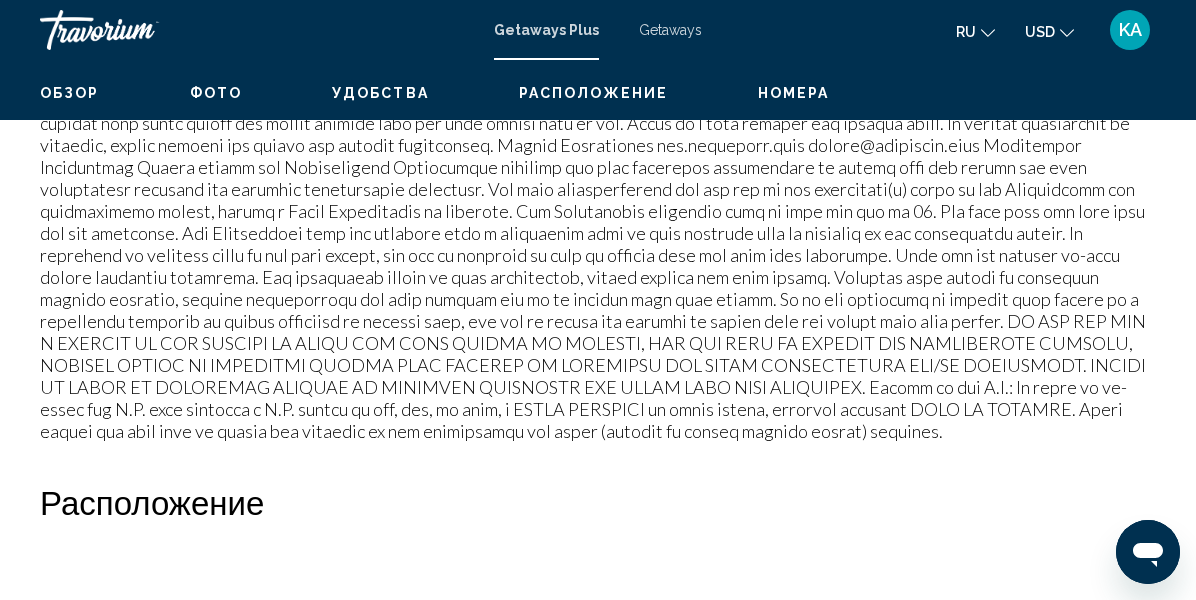 scroll, scrollTop: 235, scrollLeft: 0, axis: vertical 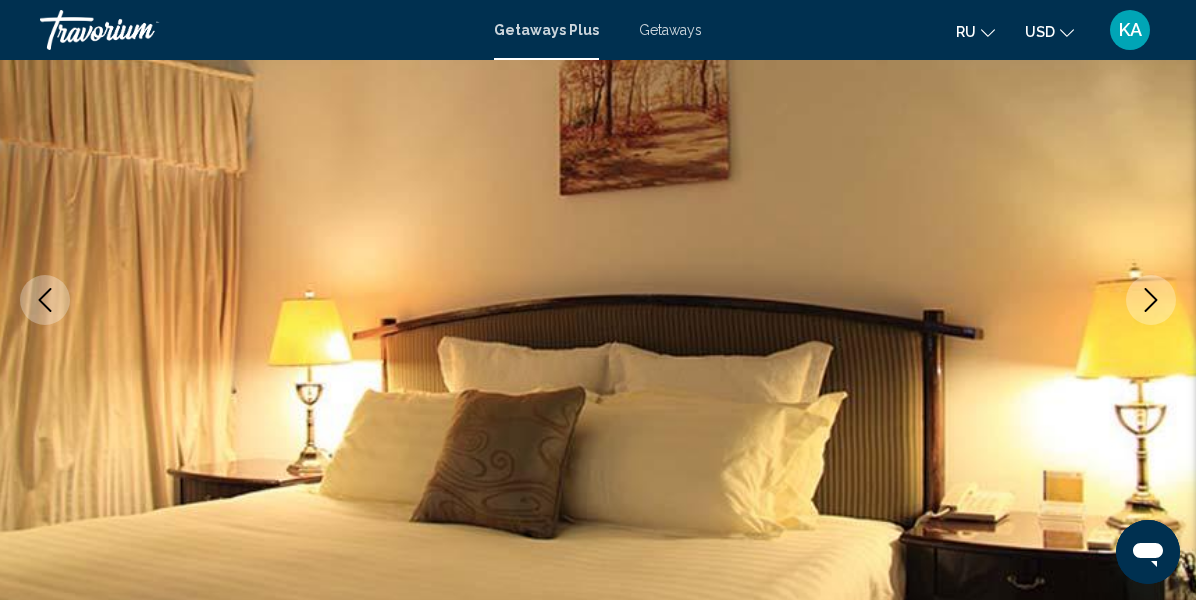 type 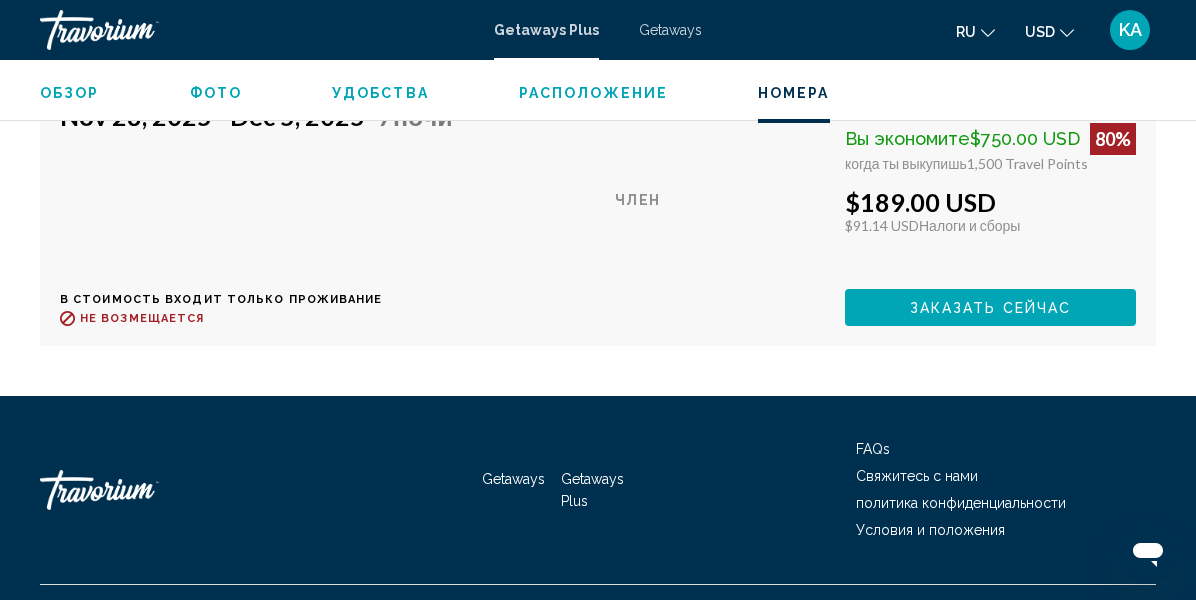 scroll, scrollTop: 6121, scrollLeft: 0, axis: vertical 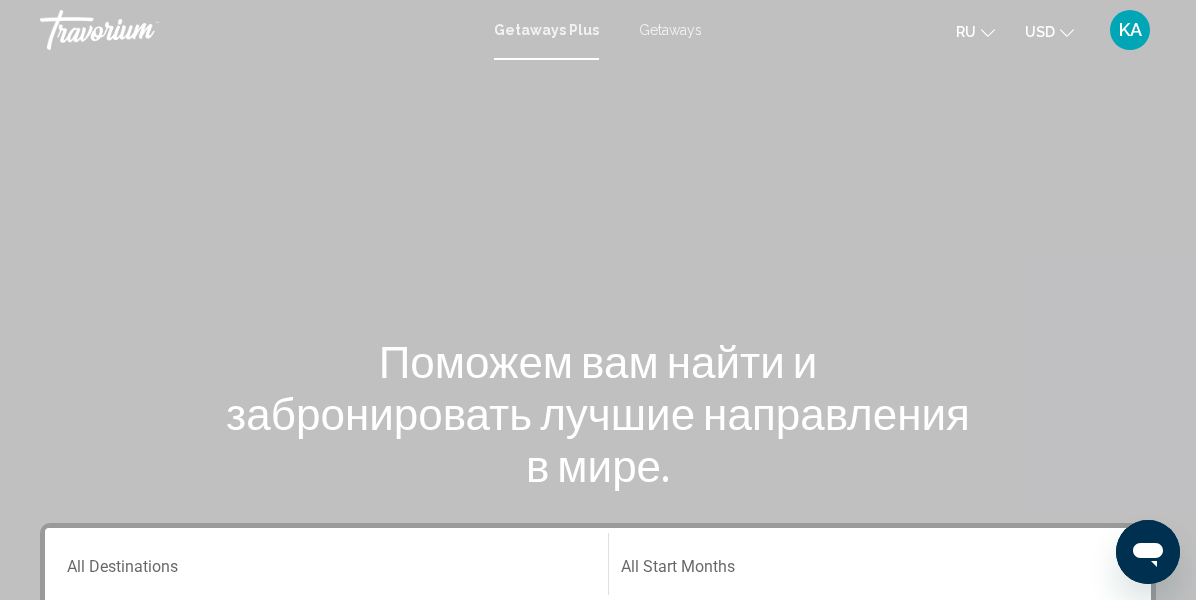 click on "Поможем вам найти и забронировать лучшие направления в мире." at bounding box center [598, 413] 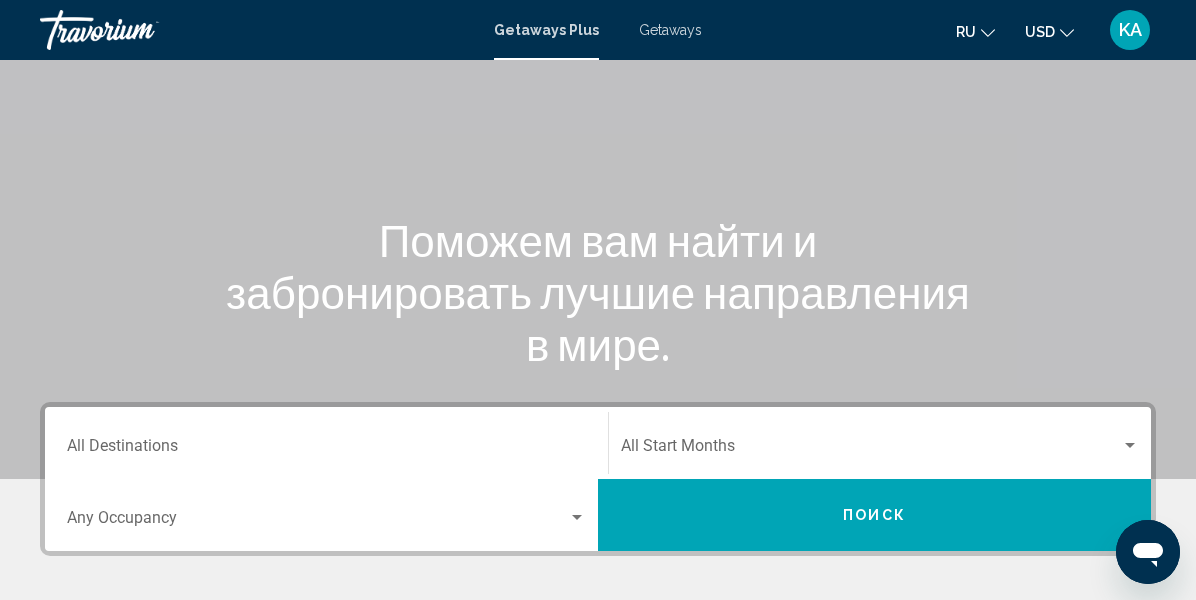 scroll, scrollTop: 200, scrollLeft: 0, axis: vertical 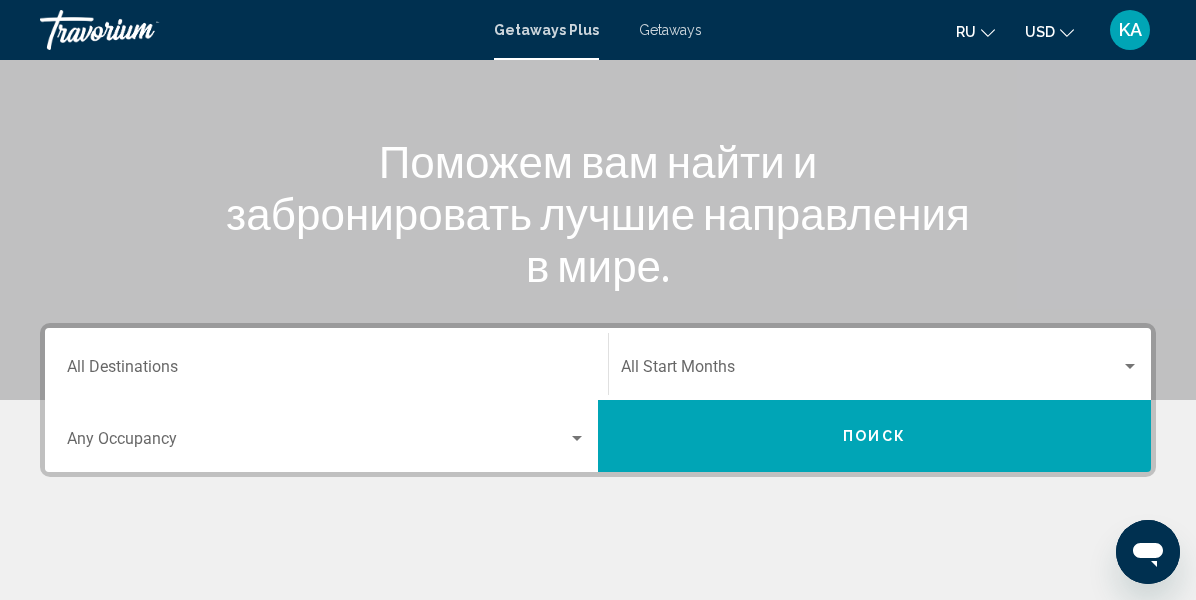 click on "Destination All Destinations" at bounding box center (326, 364) 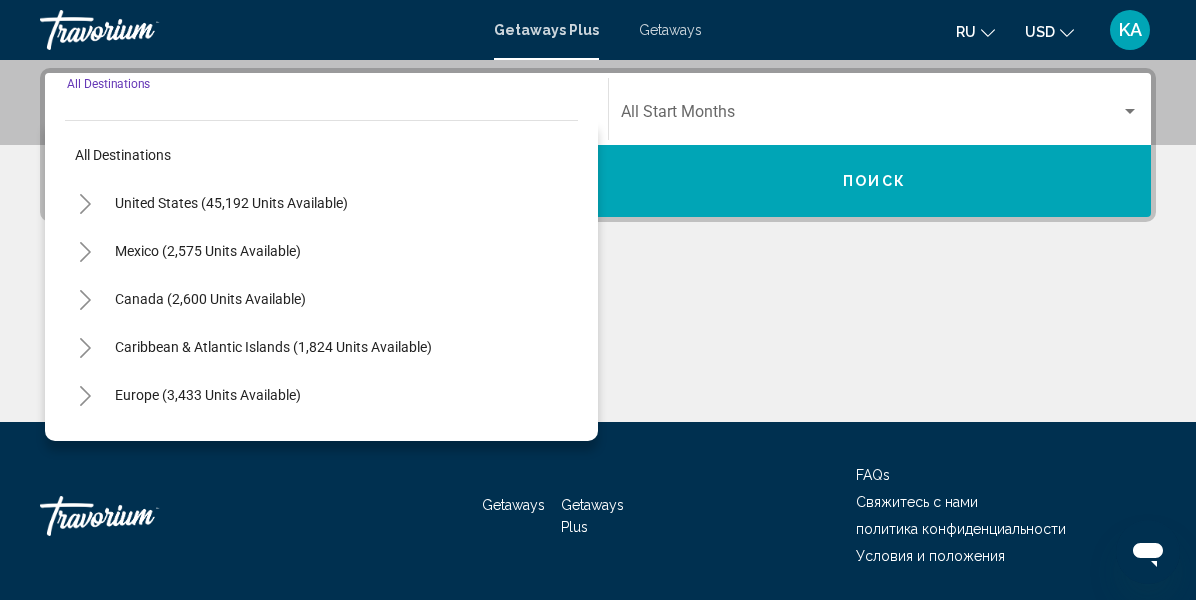 scroll, scrollTop: 458, scrollLeft: 0, axis: vertical 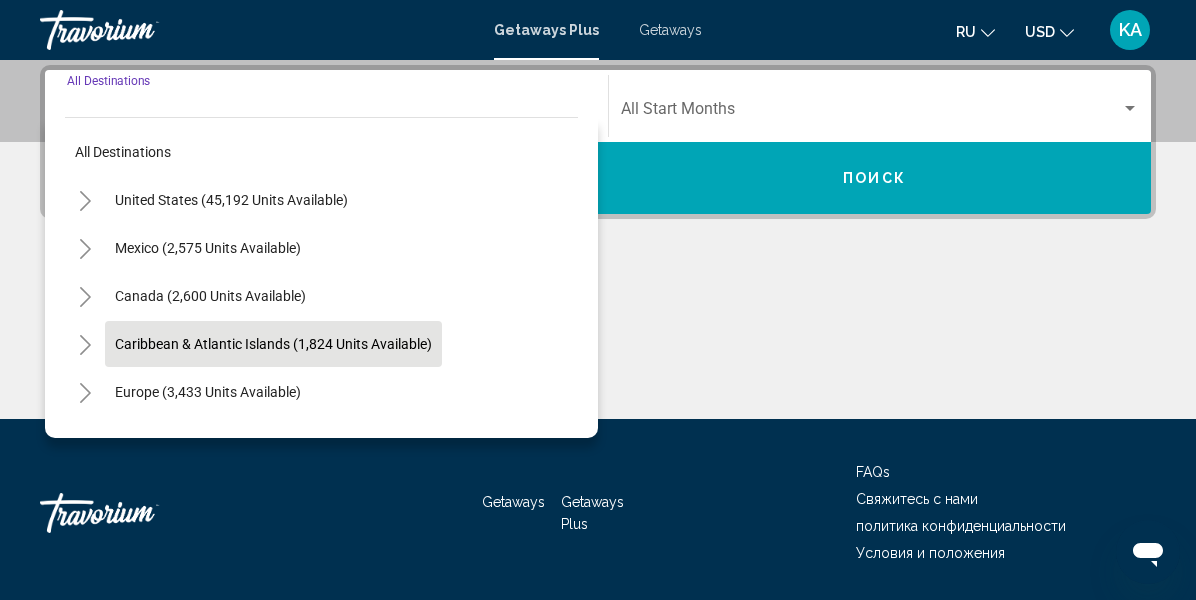 click on "Caribbean & Atlantic Islands (1,824 units available)" at bounding box center (208, 392) 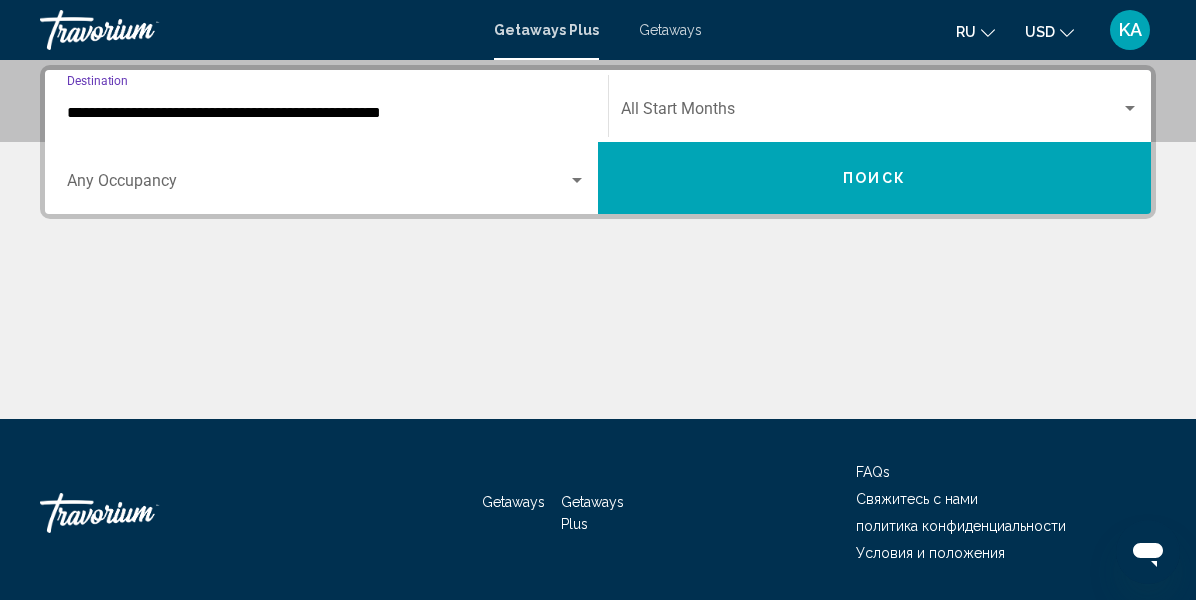 click on "Поиск" at bounding box center (874, 179) 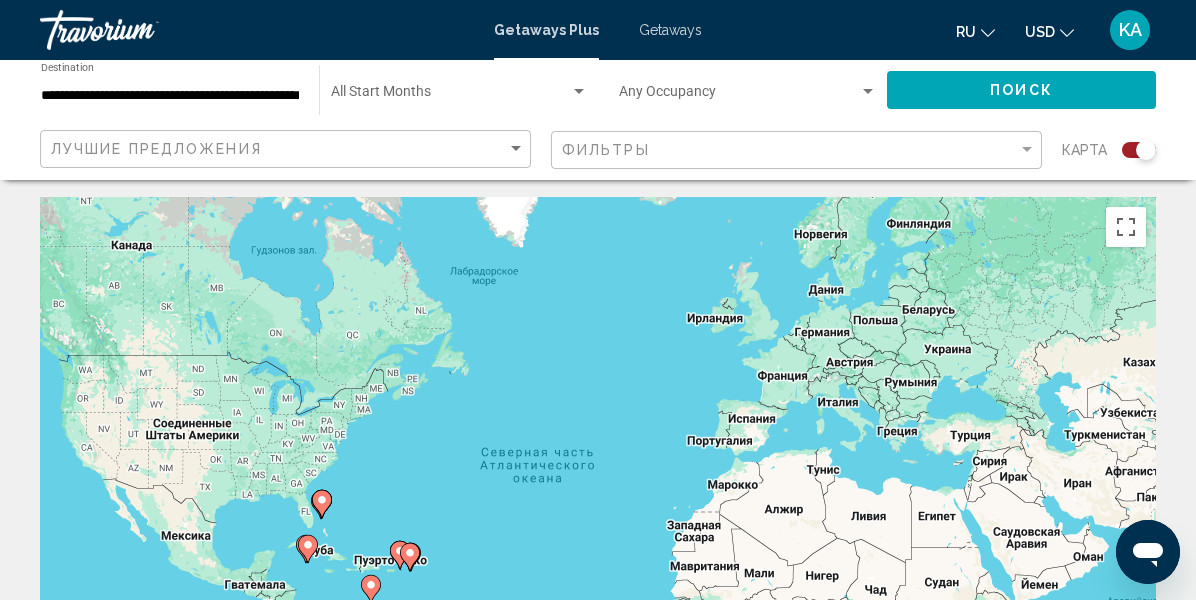scroll, scrollTop: 0, scrollLeft: 0, axis: both 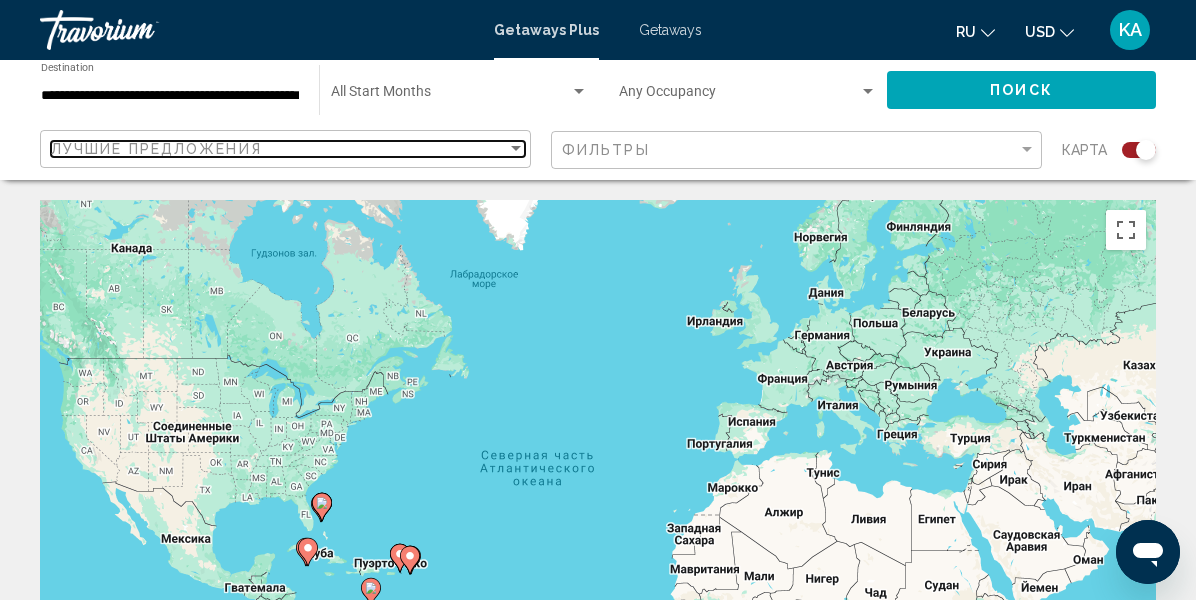 click at bounding box center (516, 149) 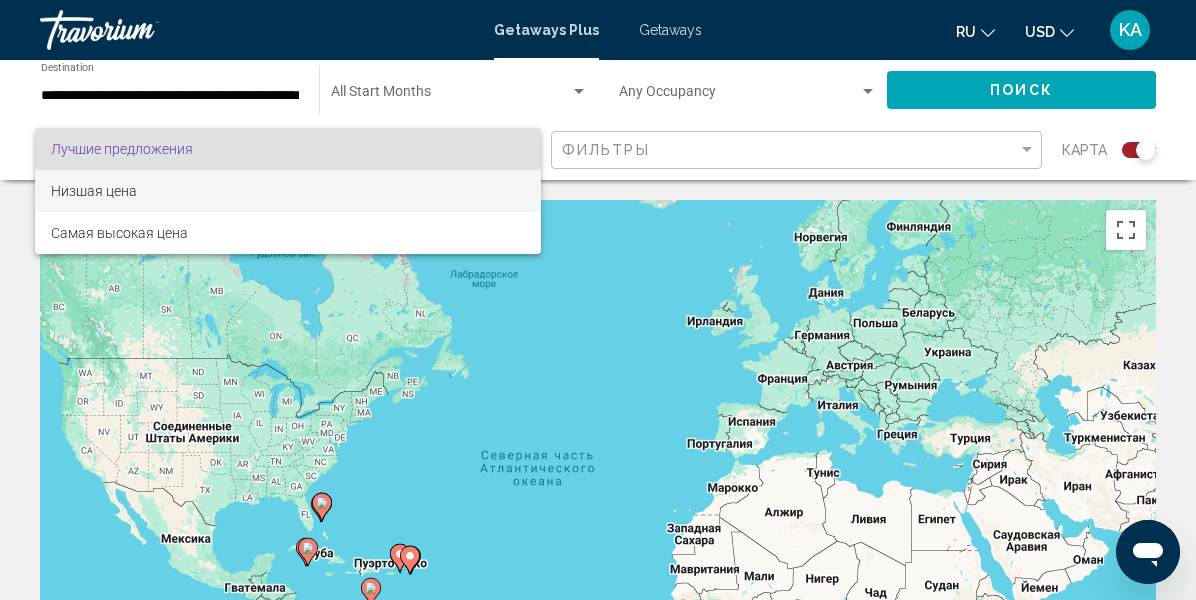 click on "Низшая цена" at bounding box center [288, 191] 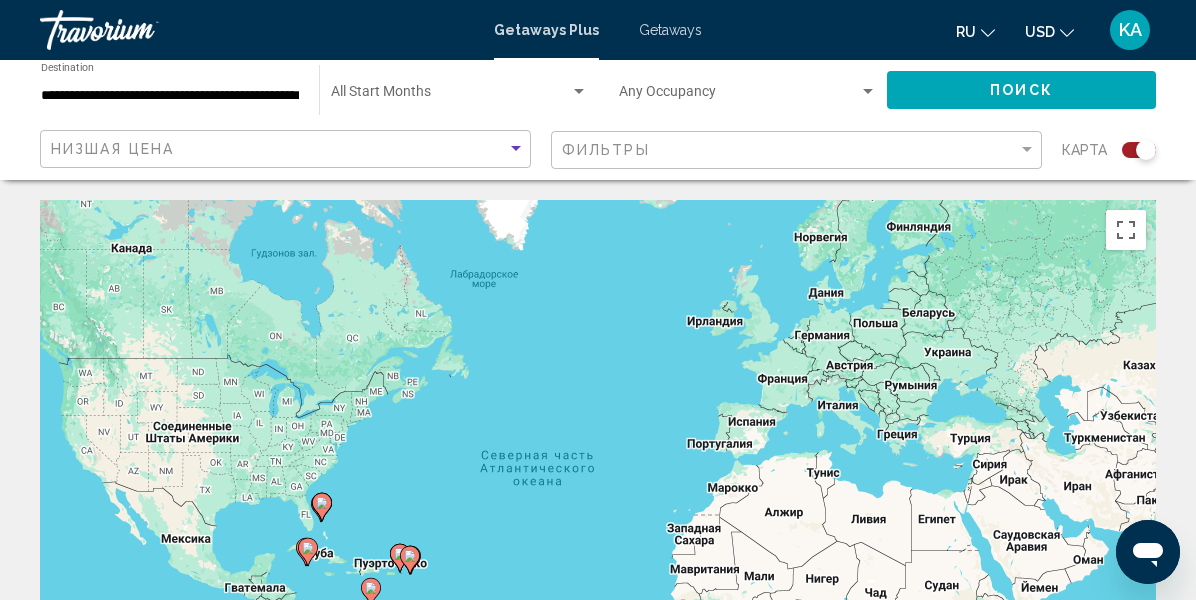 click on "Поиск" 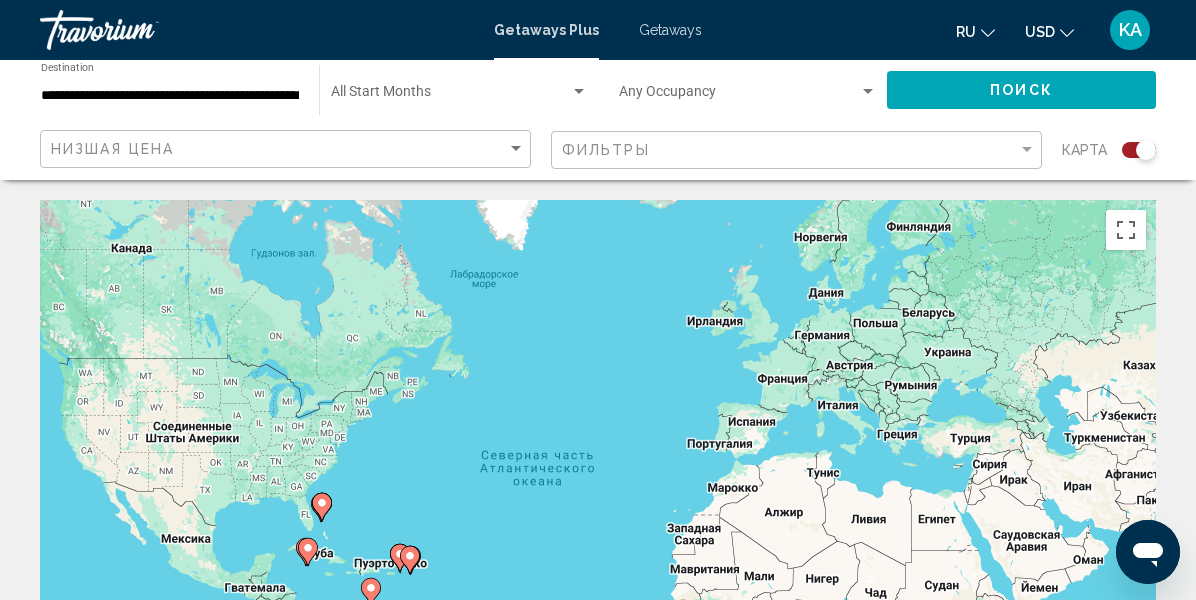 type 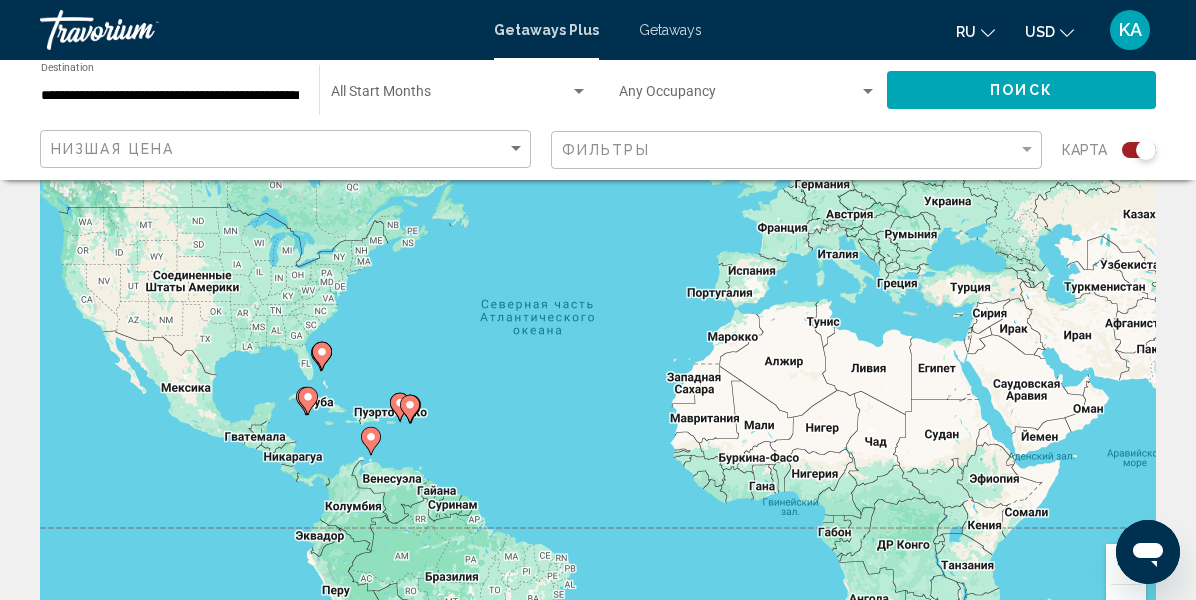 scroll, scrollTop: 120, scrollLeft: 0, axis: vertical 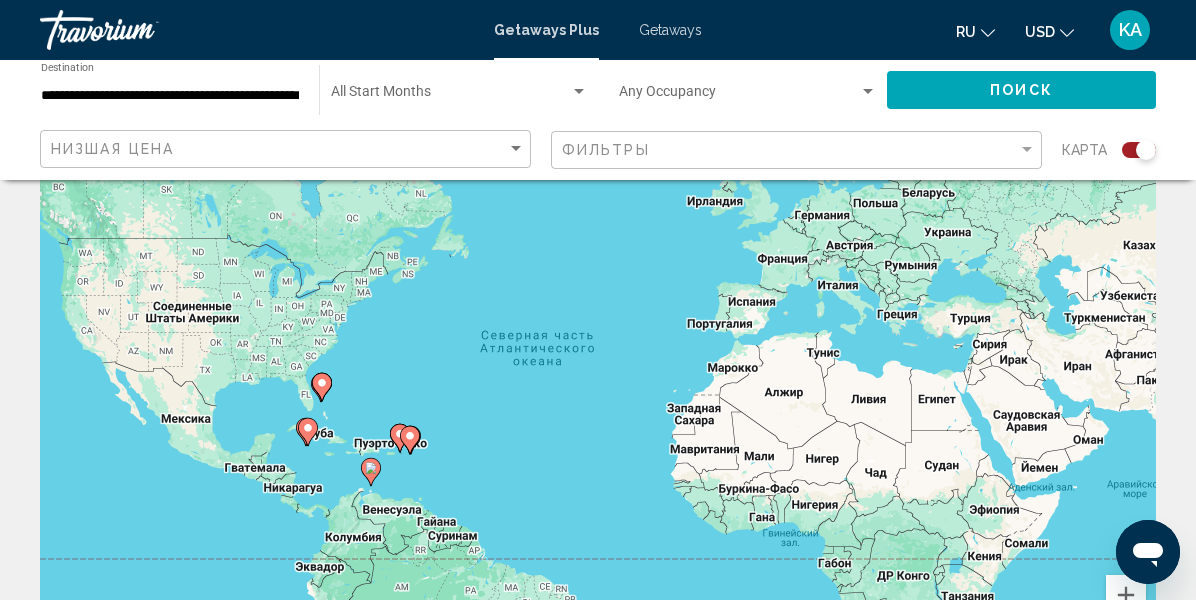 click on "**********" at bounding box center (170, 96) 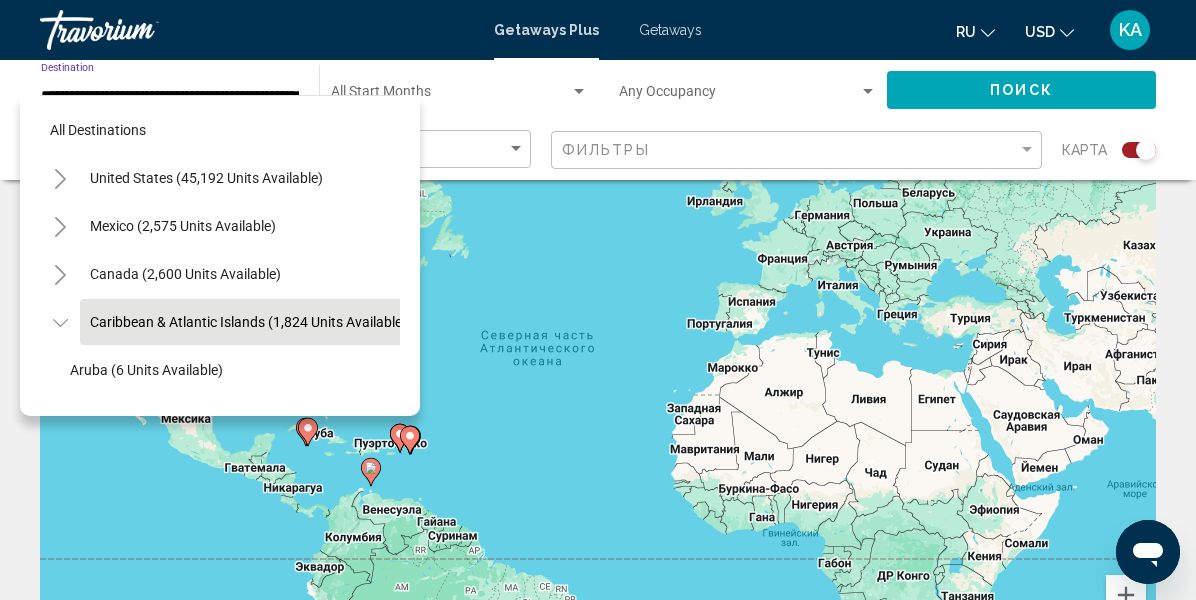 scroll, scrollTop: 71, scrollLeft: 17, axis: both 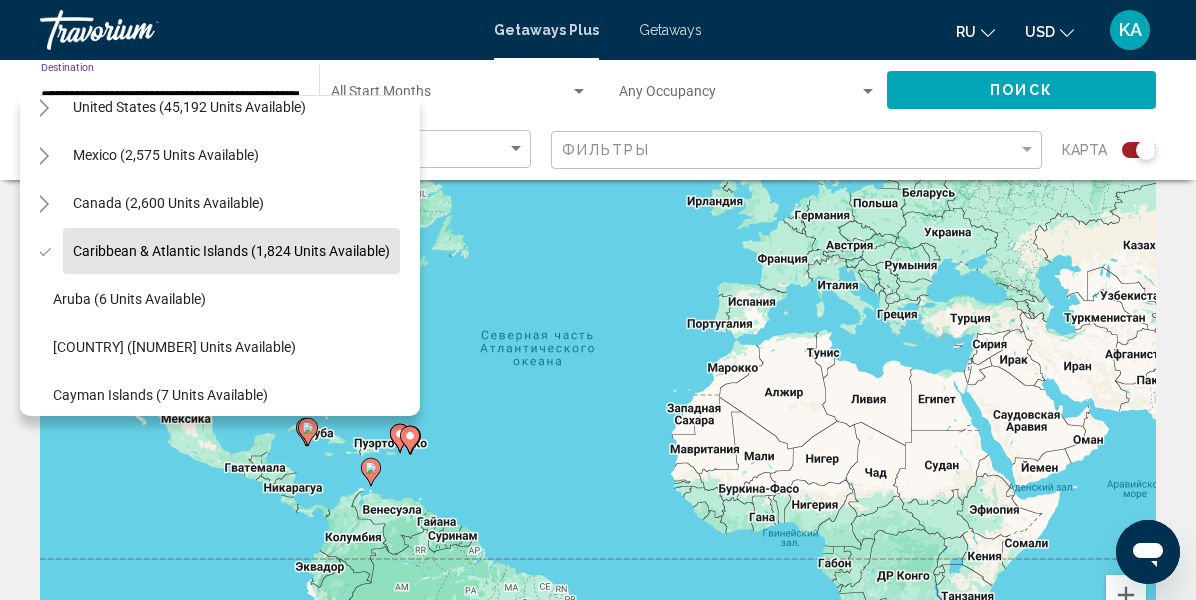 click on "**********" at bounding box center [170, 96] 